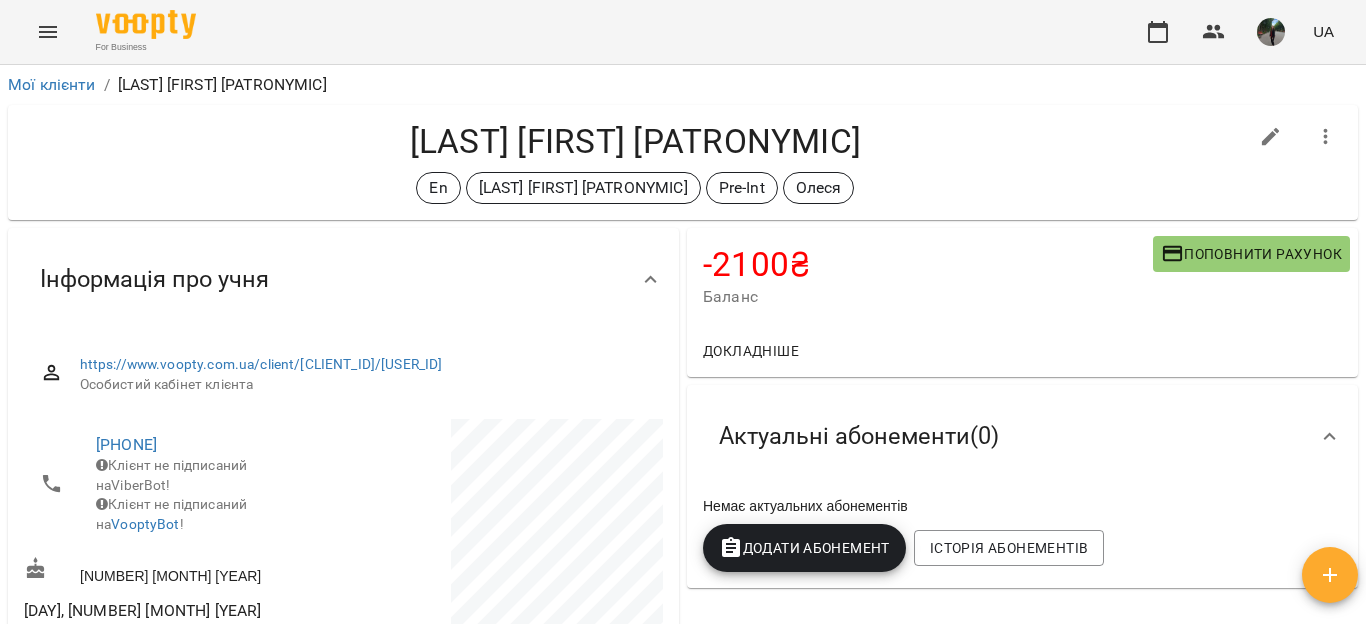 scroll, scrollTop: 0, scrollLeft: 0, axis: both 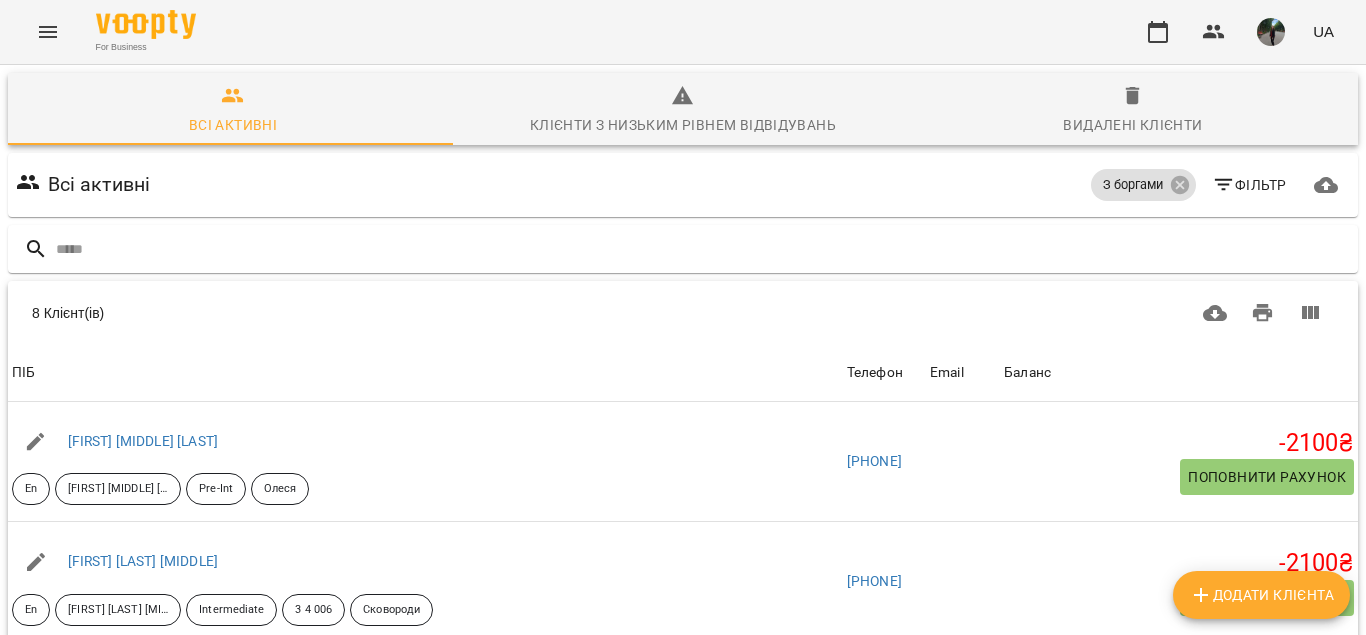 click on "Всі активні Клієнти з низьким рівнем відвідувань Видалені клієнти   Всі активні З боргами Фільтр 8   Клієнт(ів) 8   Клієнт(ів) ПІБ Телефон Email Баланс ПІБ Амінов Сергій Олександрович En Аминов Сергей Александрович Pre-Int Олеся Телефон +380993694841 Email Баланс -2100 ₴ Поповнити рахунок ПІБ Бура Ірина Миколаївна En Бурая Ирина Николаевна Intermediate 3 4 006 Сковороди Телефон +380639390339 Email Баланс -2100 ₴ Поповнити рахунок ПІБ Виборний Тимофій Артемович En Pre-starters Виборний Тимофій Артемович Олеся Телефон Email Баланс -1400 ₴ Поповнити рахунок ПІБ Гайтанджій Дар'я Олегівна En Ket Отакара 2 3 011 Email" at bounding box center (683, 555) 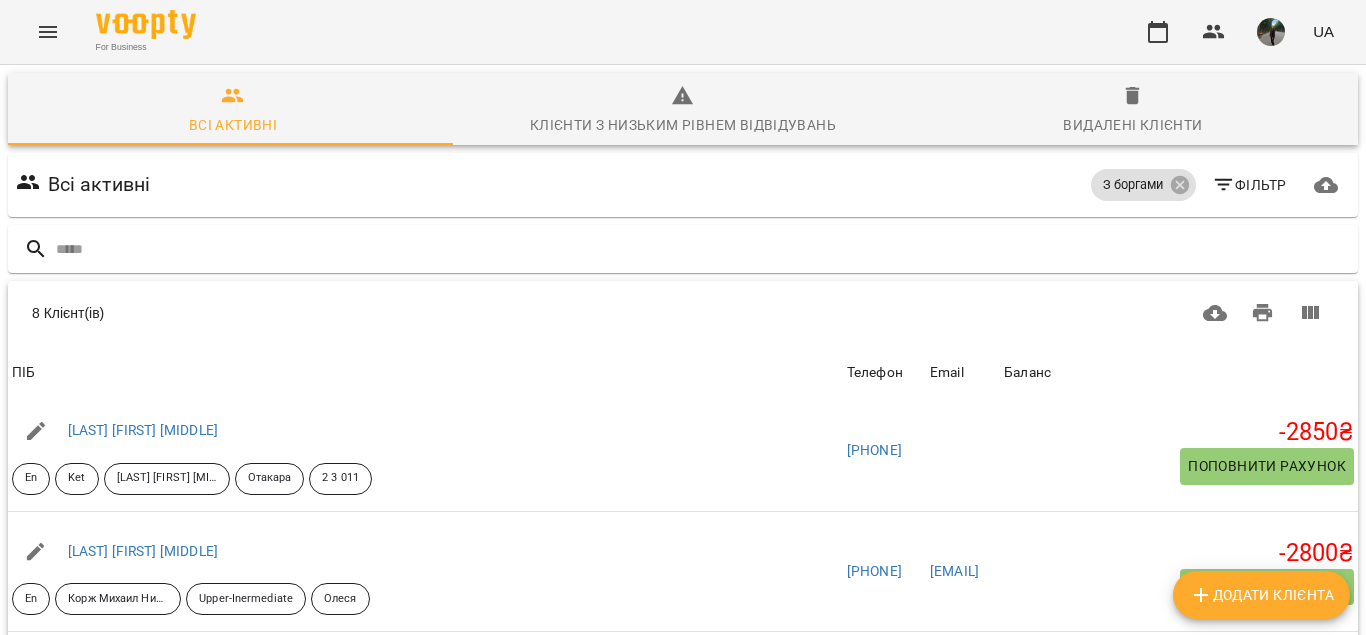 scroll, scrollTop: 522, scrollLeft: 0, axis: vertical 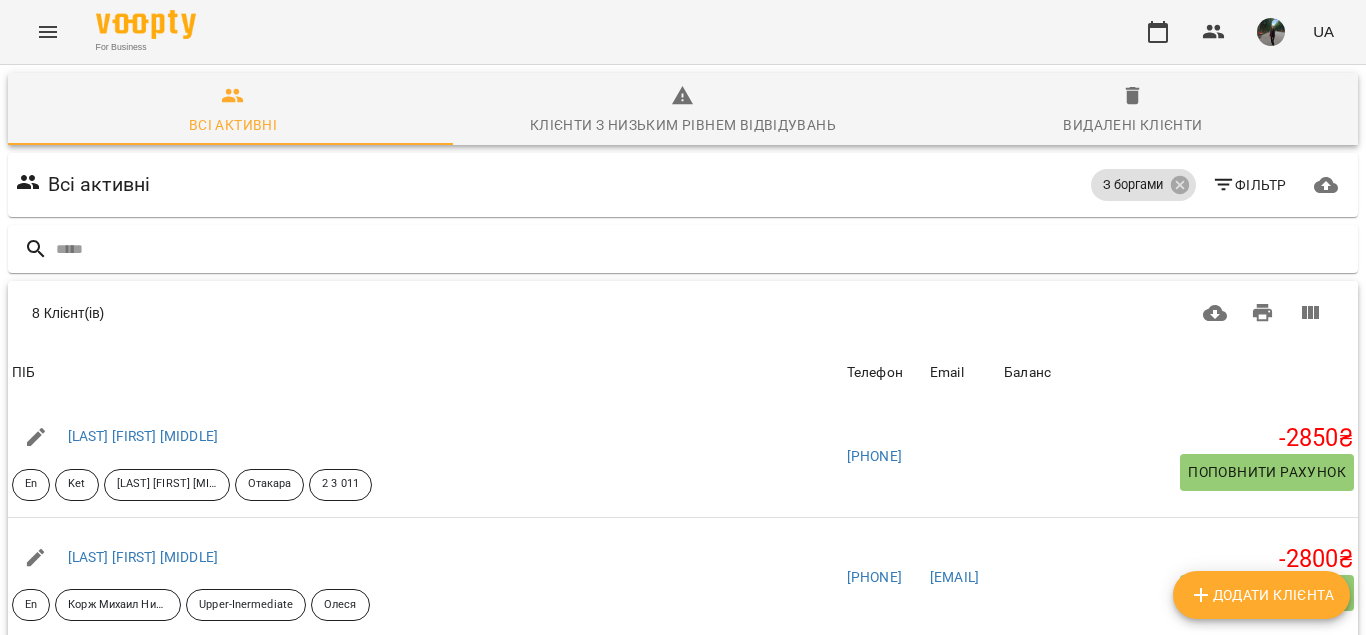 drag, startPoint x: 1351, startPoint y: 441, endPoint x: 1351, endPoint y: 423, distance: 18 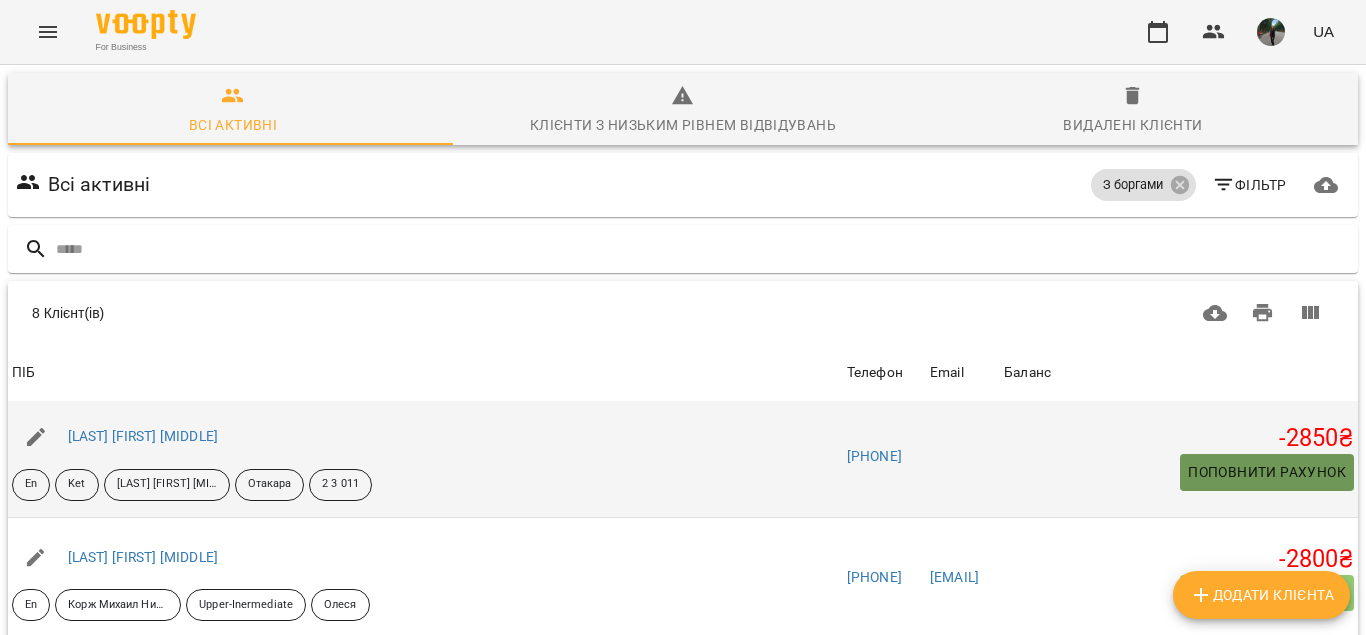 click on "Поповнити рахунок" at bounding box center (1267, 472) 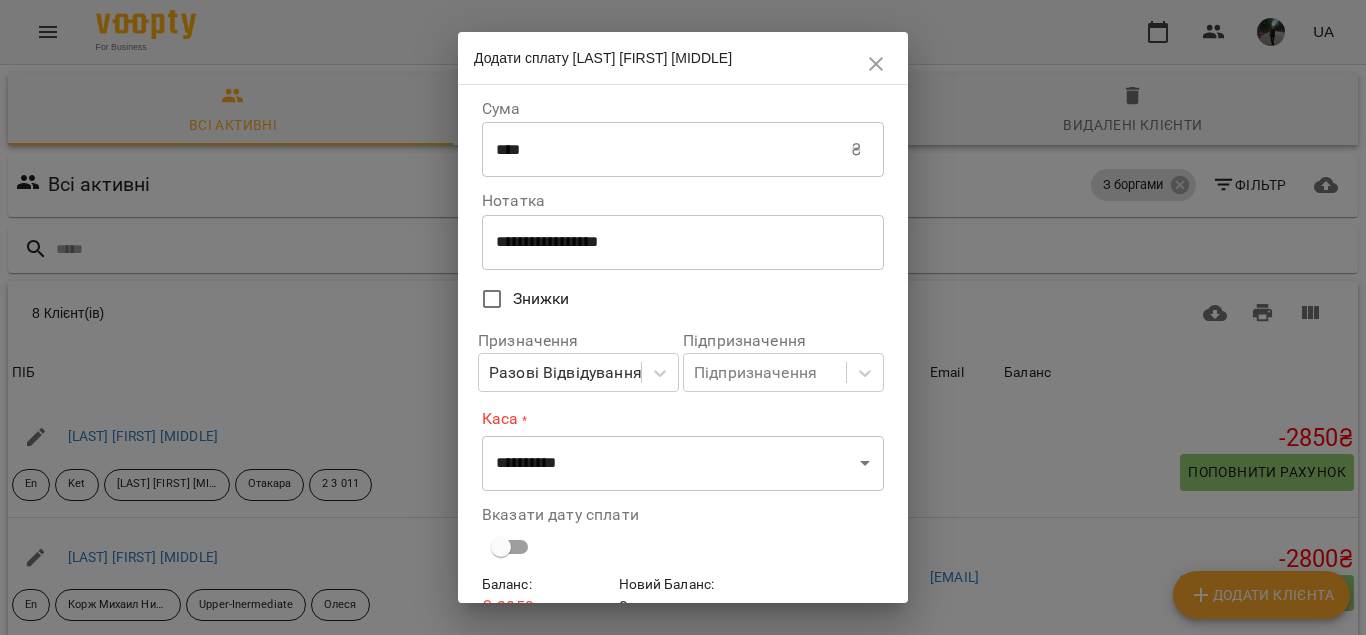 click on "**********" at bounding box center (675, 242) 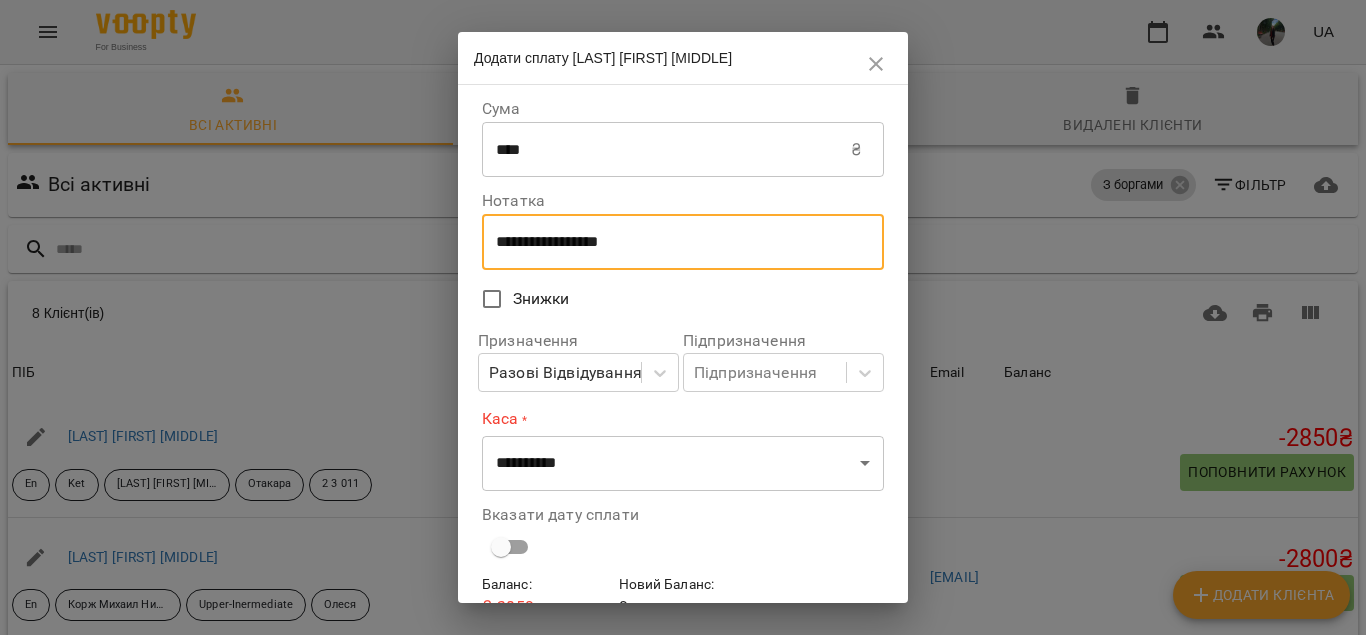 click on "**********" at bounding box center [675, 242] 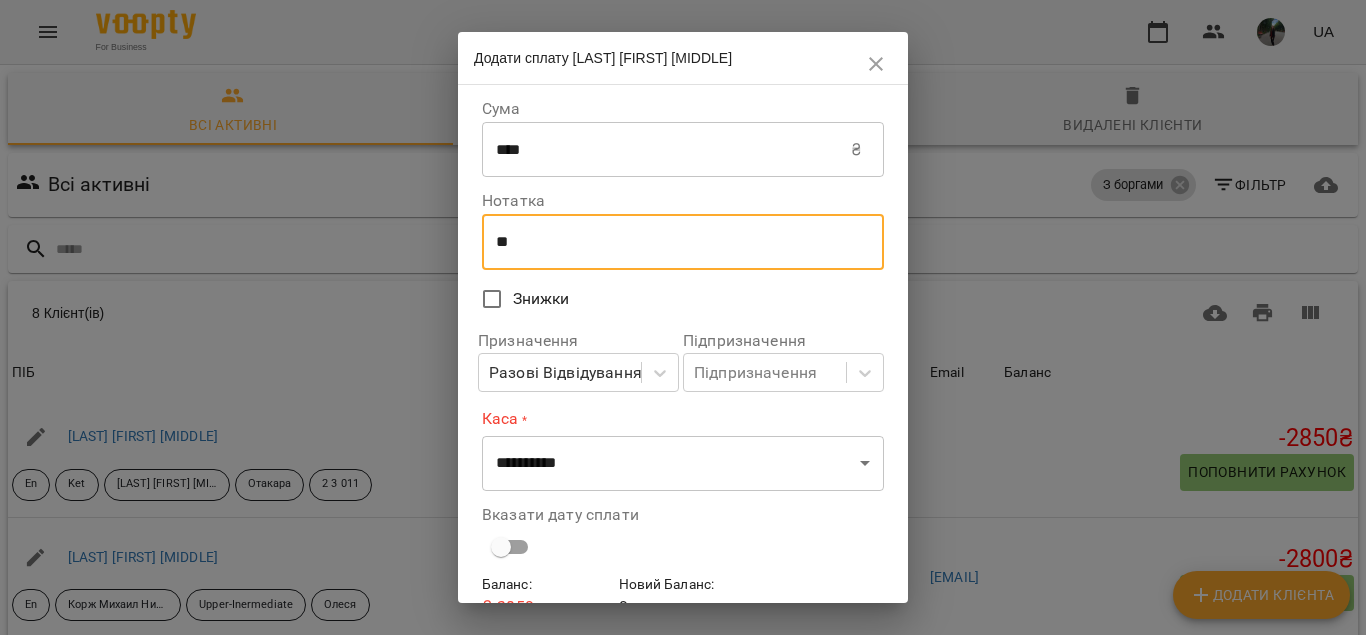 type on "*" 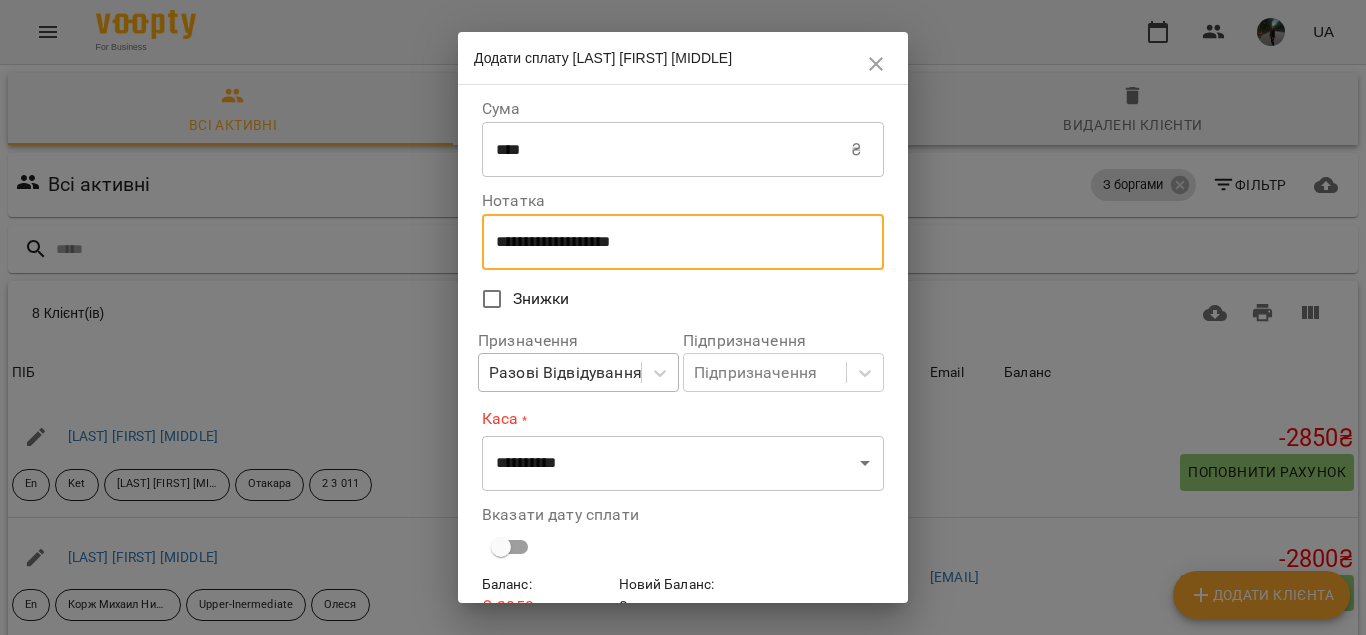 type on "**********" 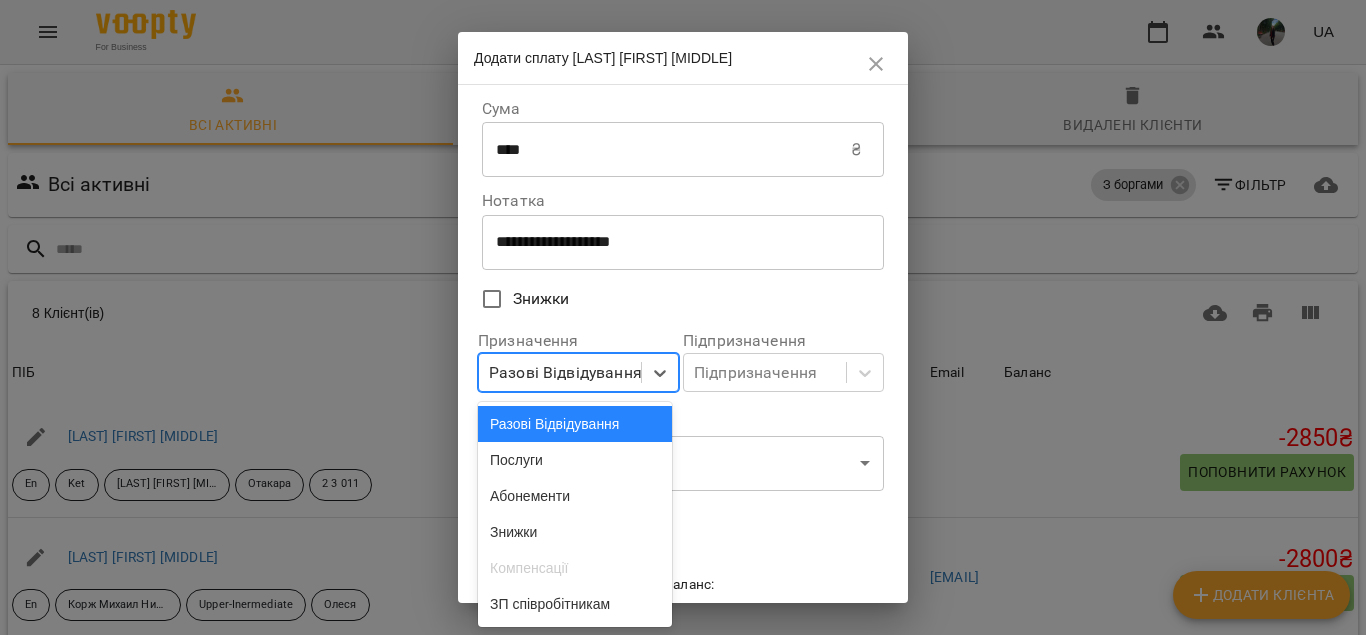 scroll, scrollTop: 75, scrollLeft: 0, axis: vertical 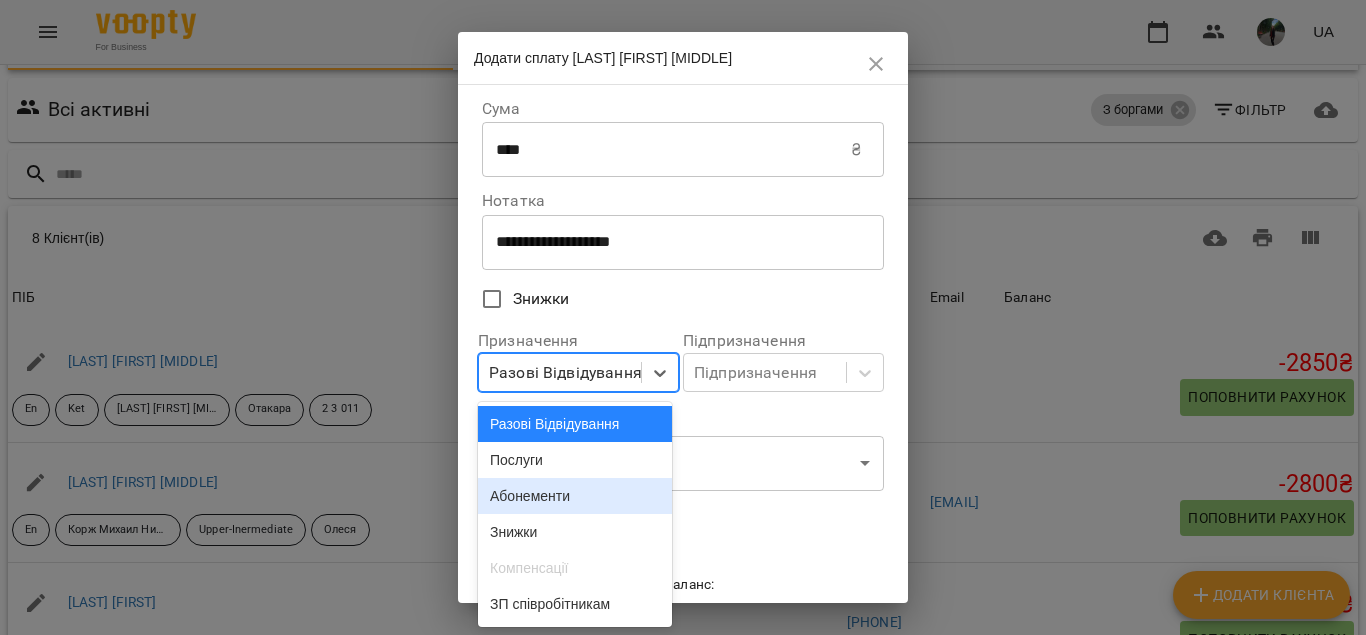 click on "Абонементи" at bounding box center [575, 496] 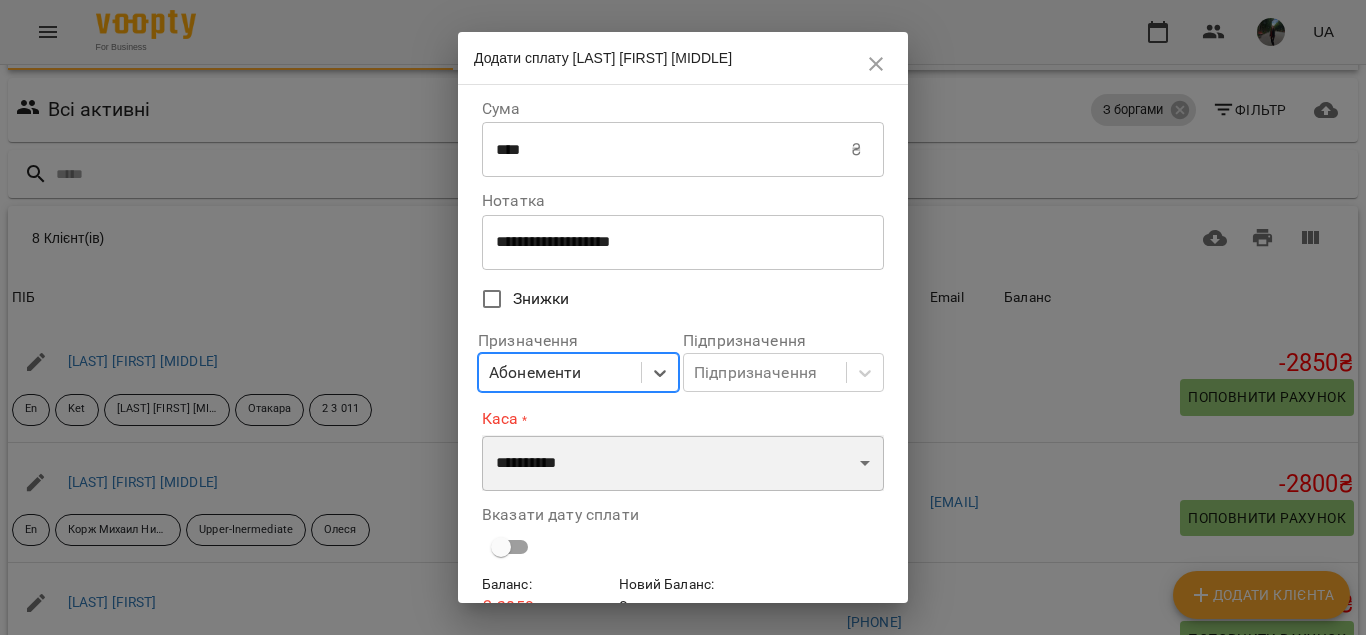 click on "**********" at bounding box center [683, 463] 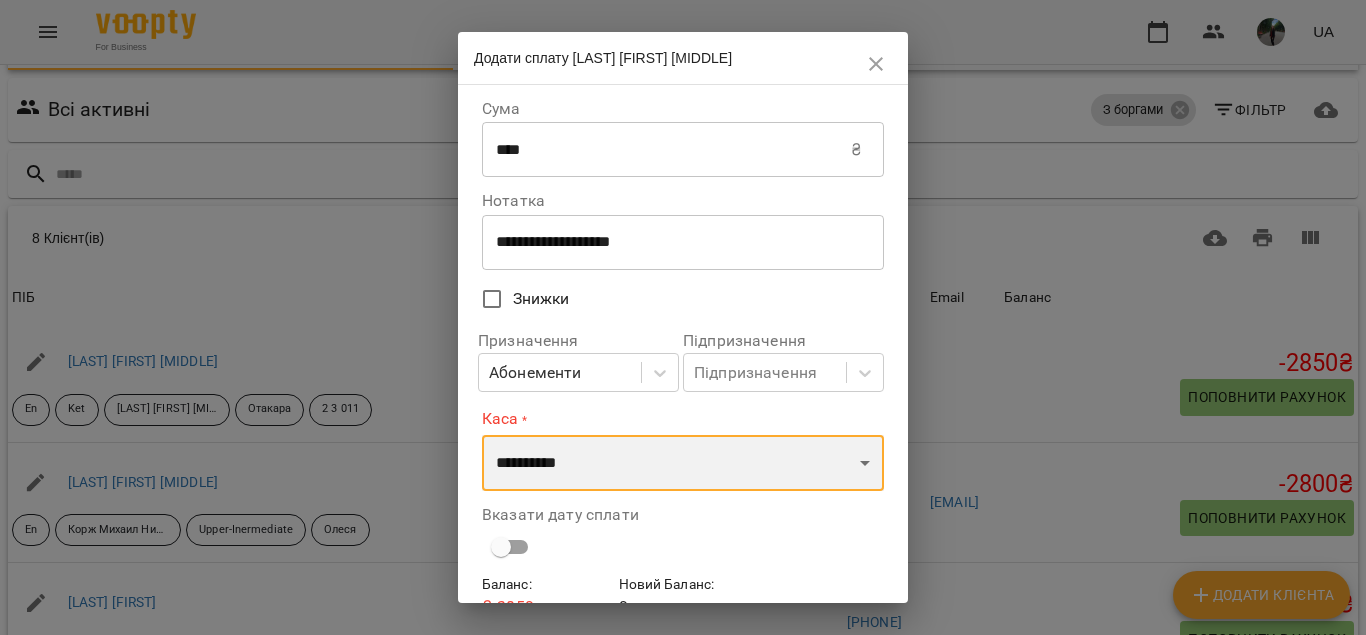 select on "****" 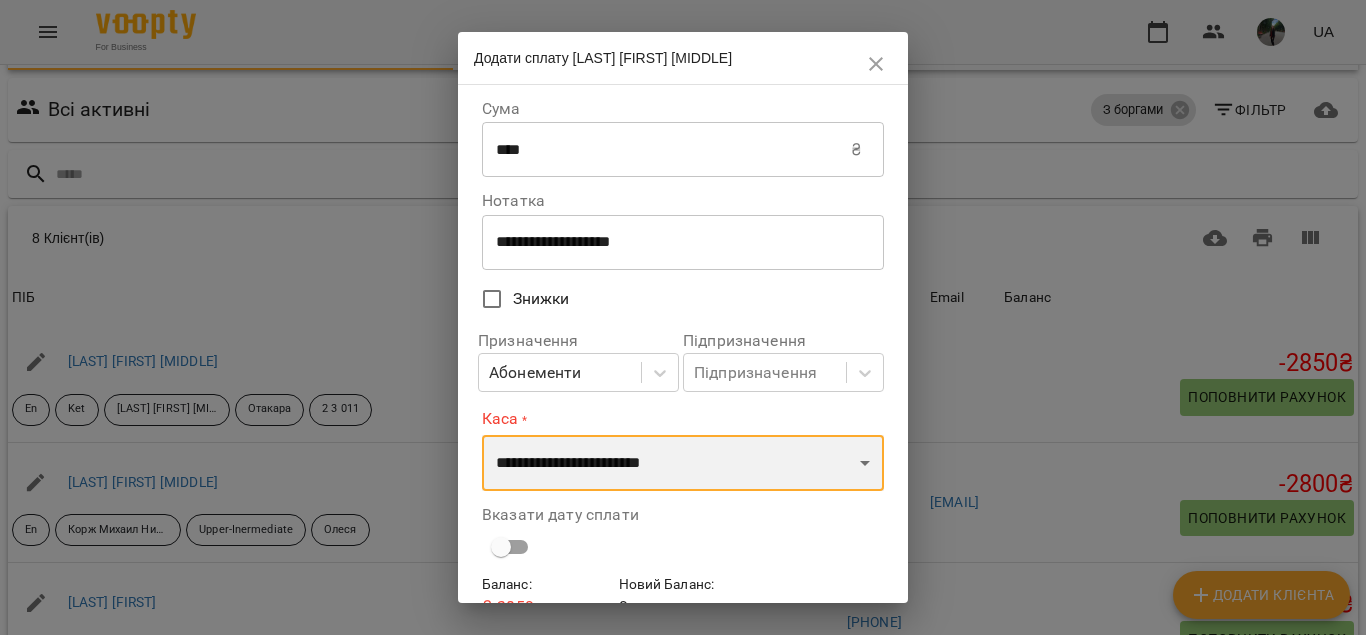 click on "**********" at bounding box center (683, 463) 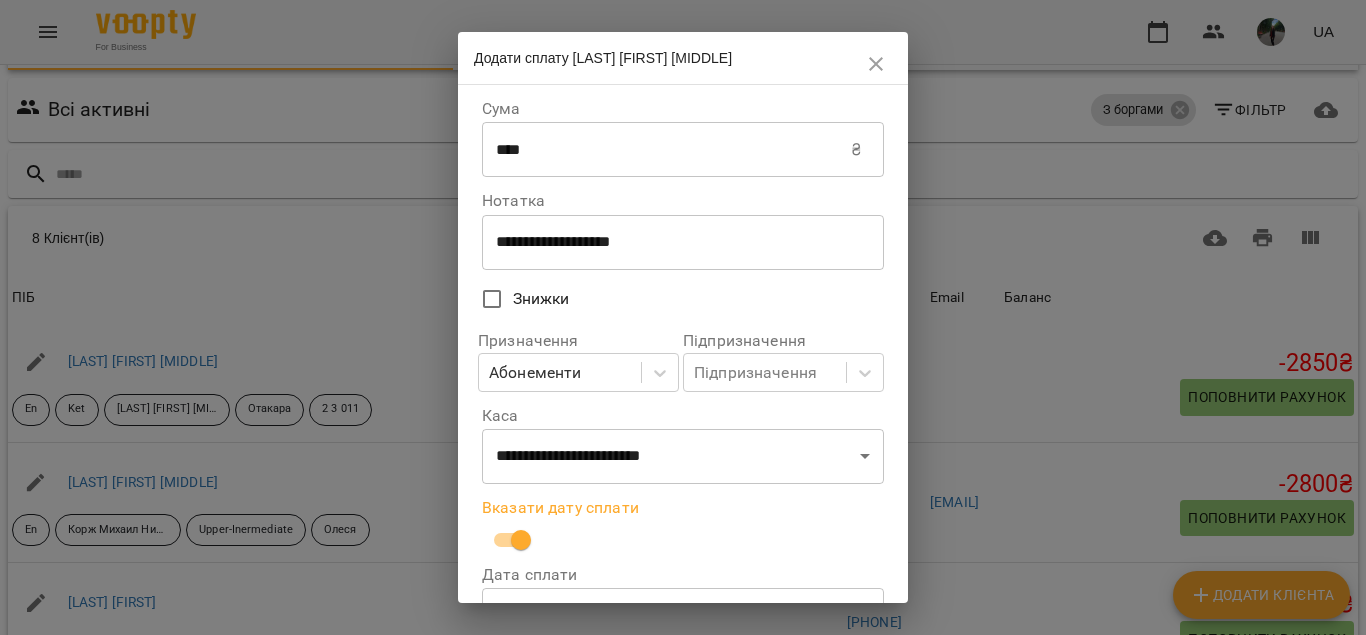click on "**********" at bounding box center (683, 571) 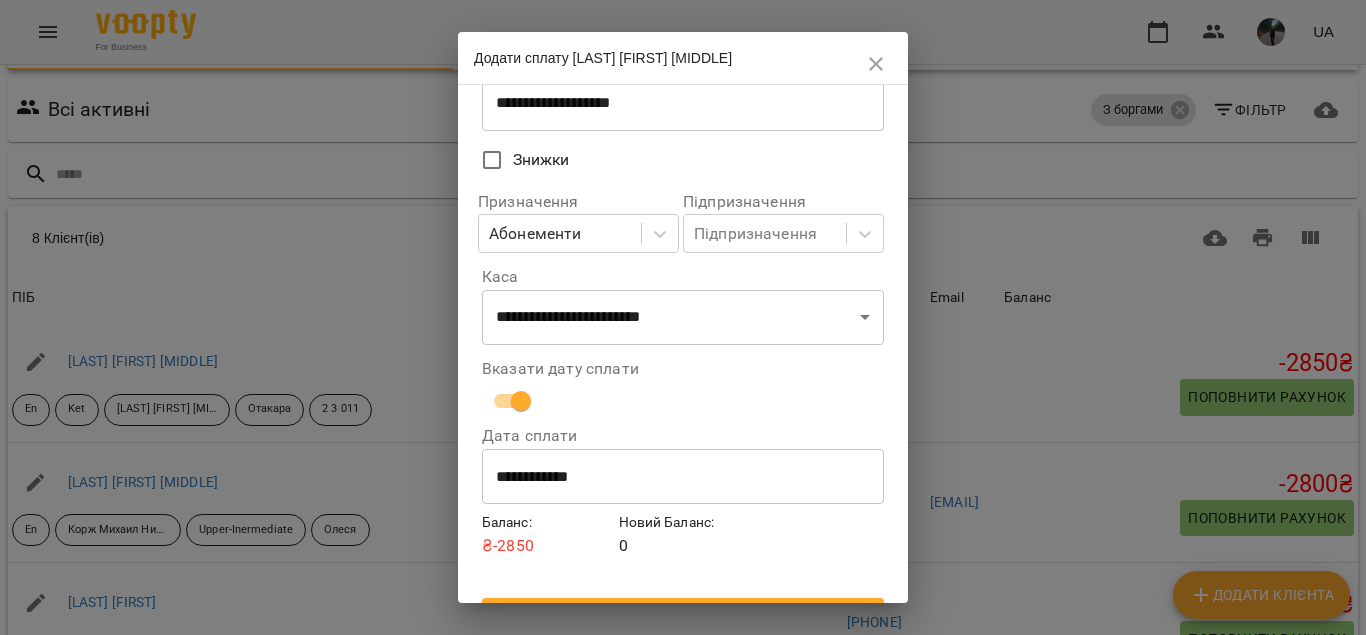 scroll, scrollTop: 180, scrollLeft: 0, axis: vertical 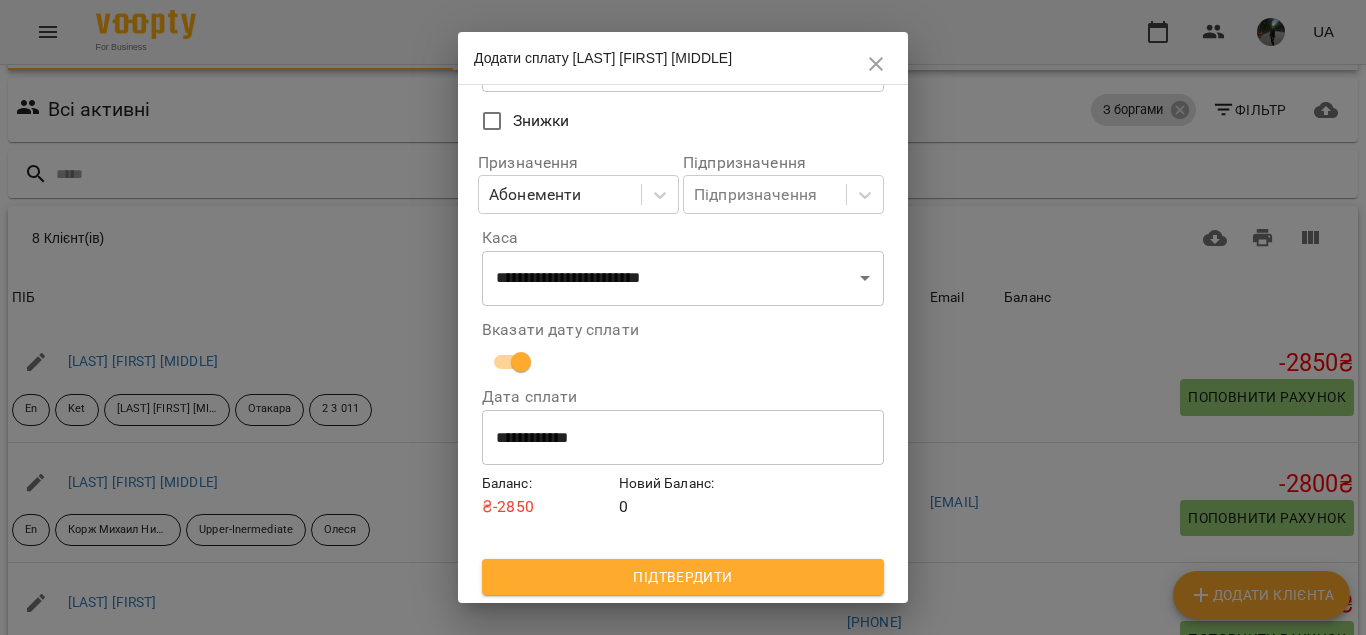click on "**********" at bounding box center [683, 438] 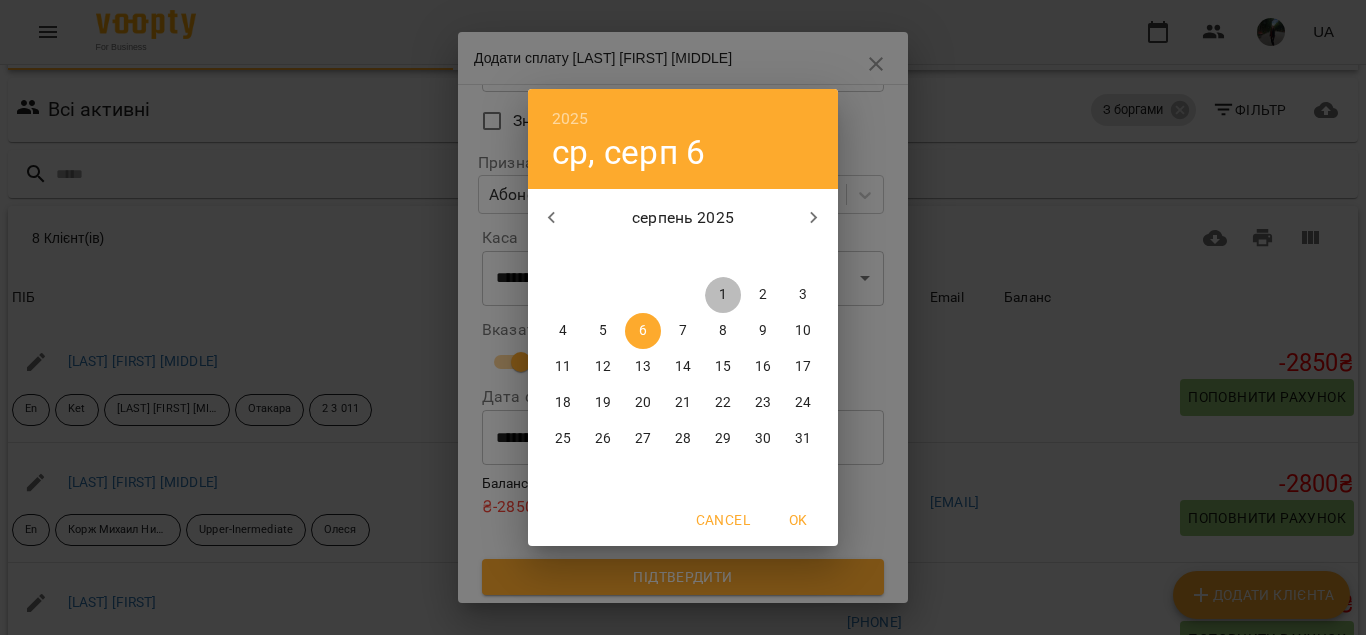 click on "1" at bounding box center (723, 295) 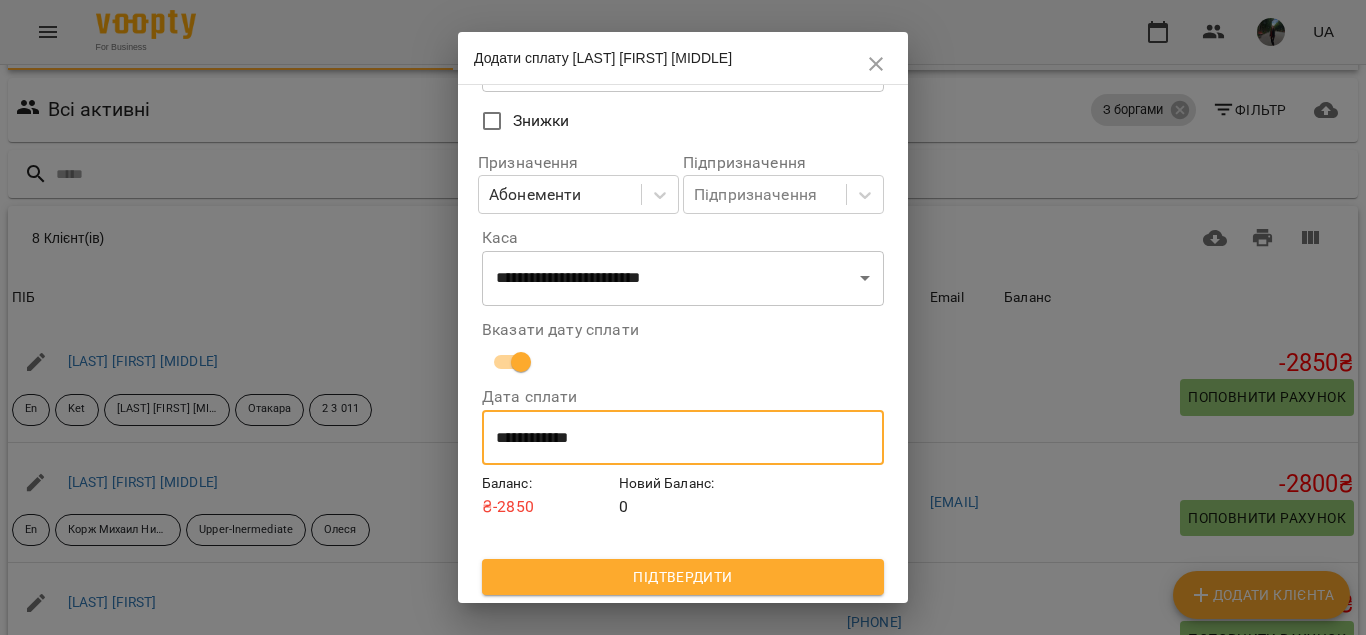 click on "Підтвердити" at bounding box center (683, 577) 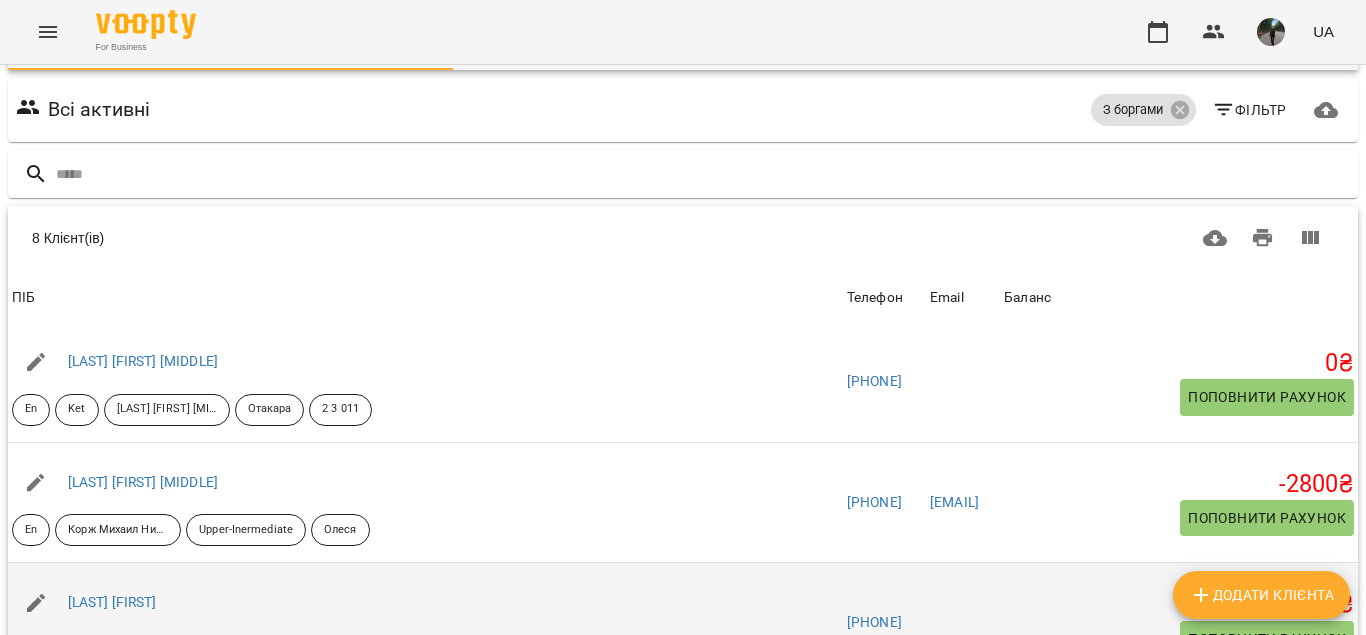 click on "Поповнити рахунок" at bounding box center (1267, 639) 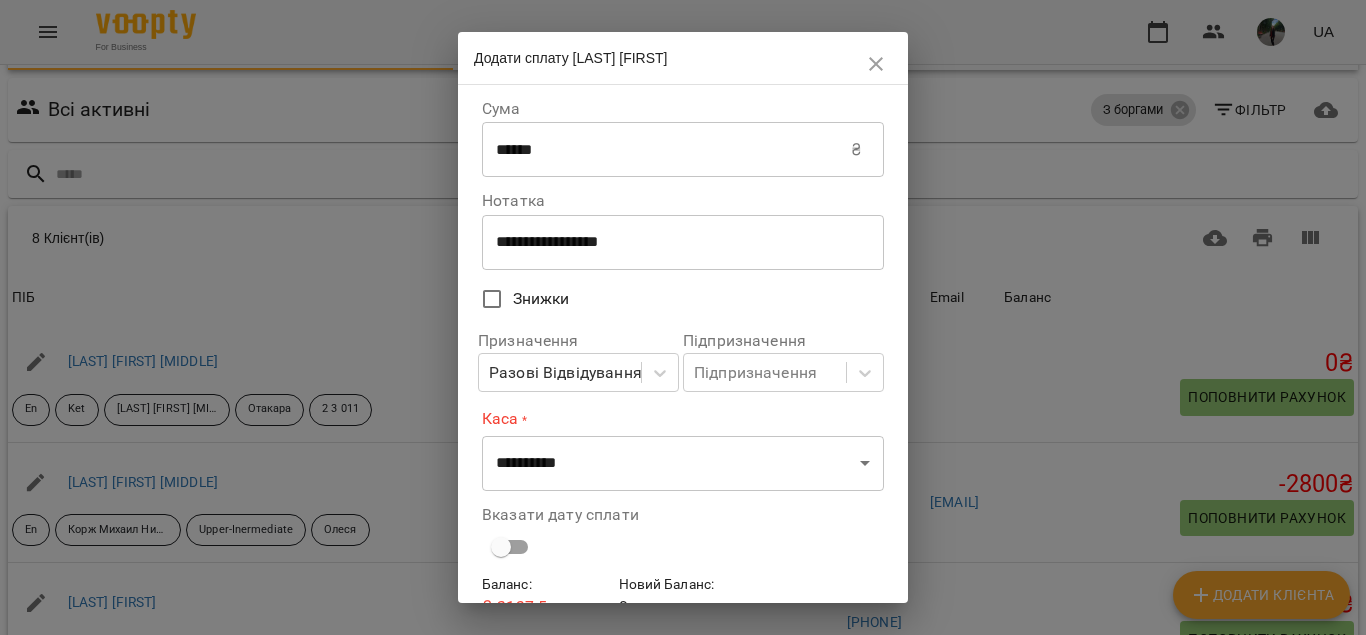 click on "**********" at bounding box center [675, 242] 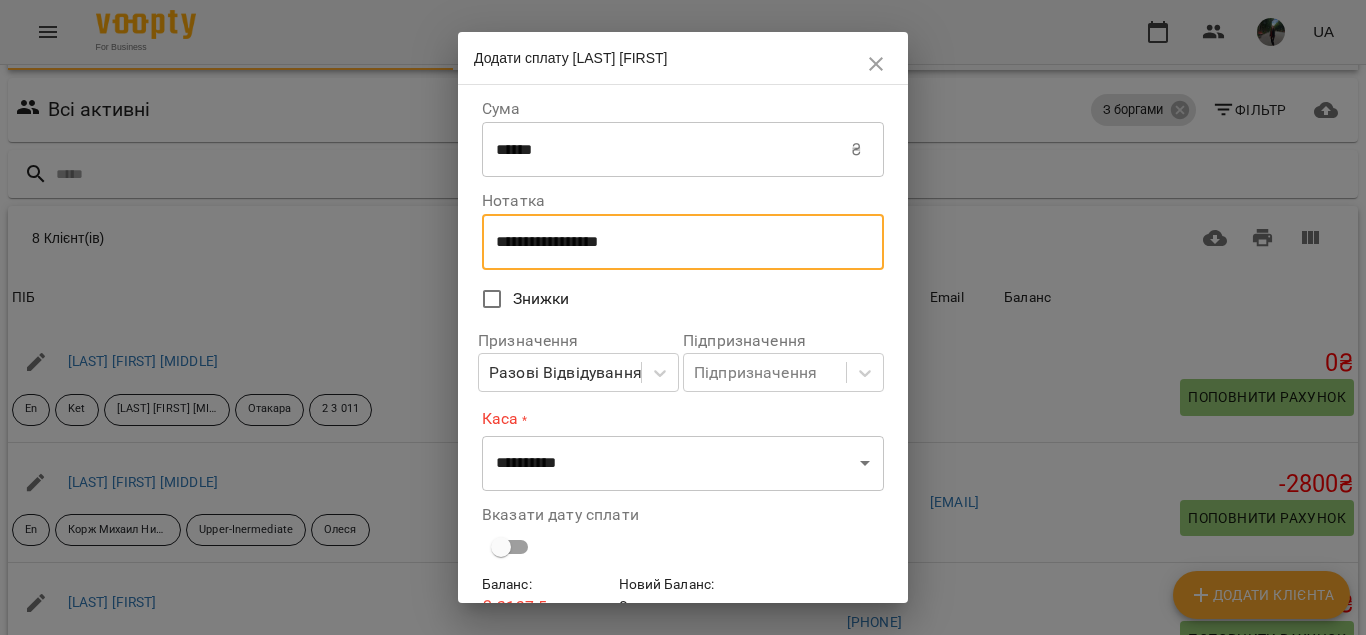 click on "**********" at bounding box center (675, 242) 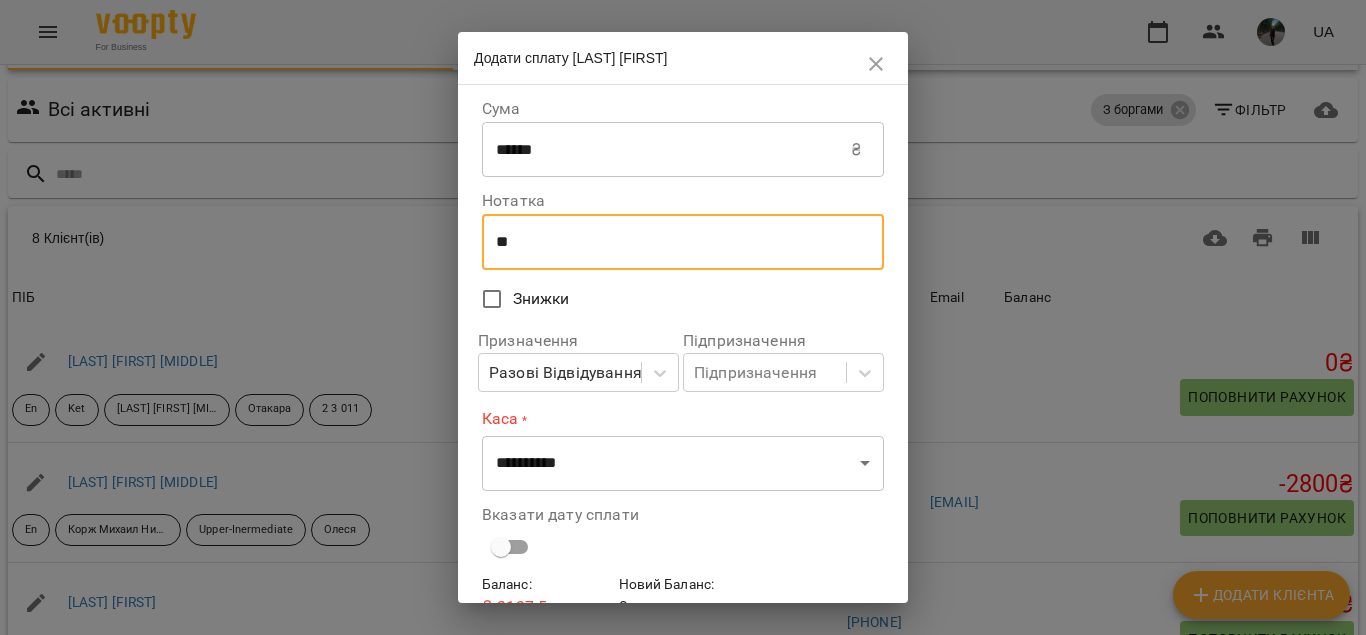 type on "*" 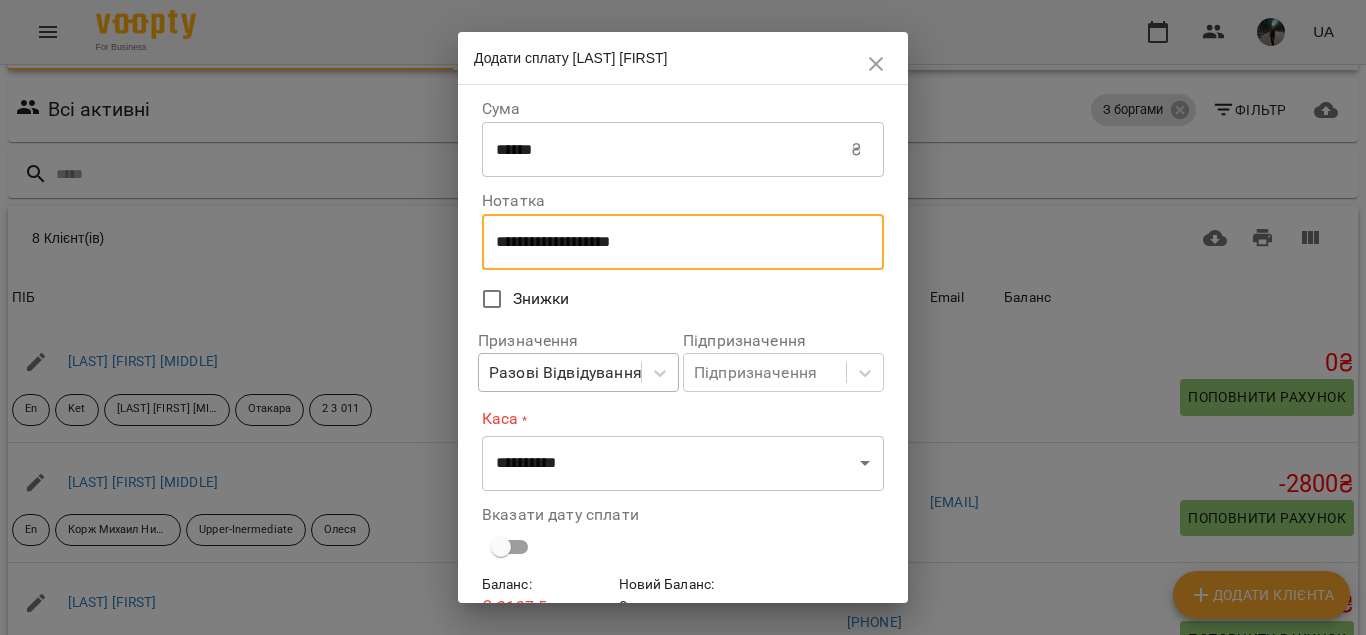 type on "**********" 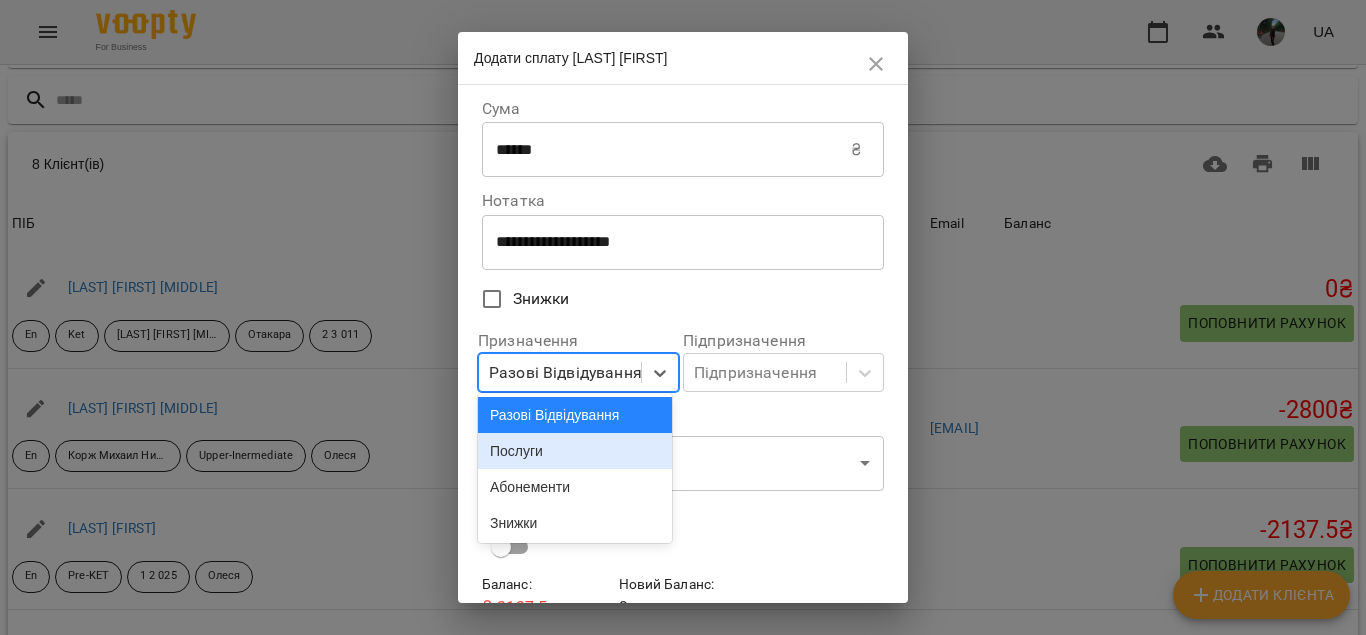 scroll, scrollTop: 150, scrollLeft: 0, axis: vertical 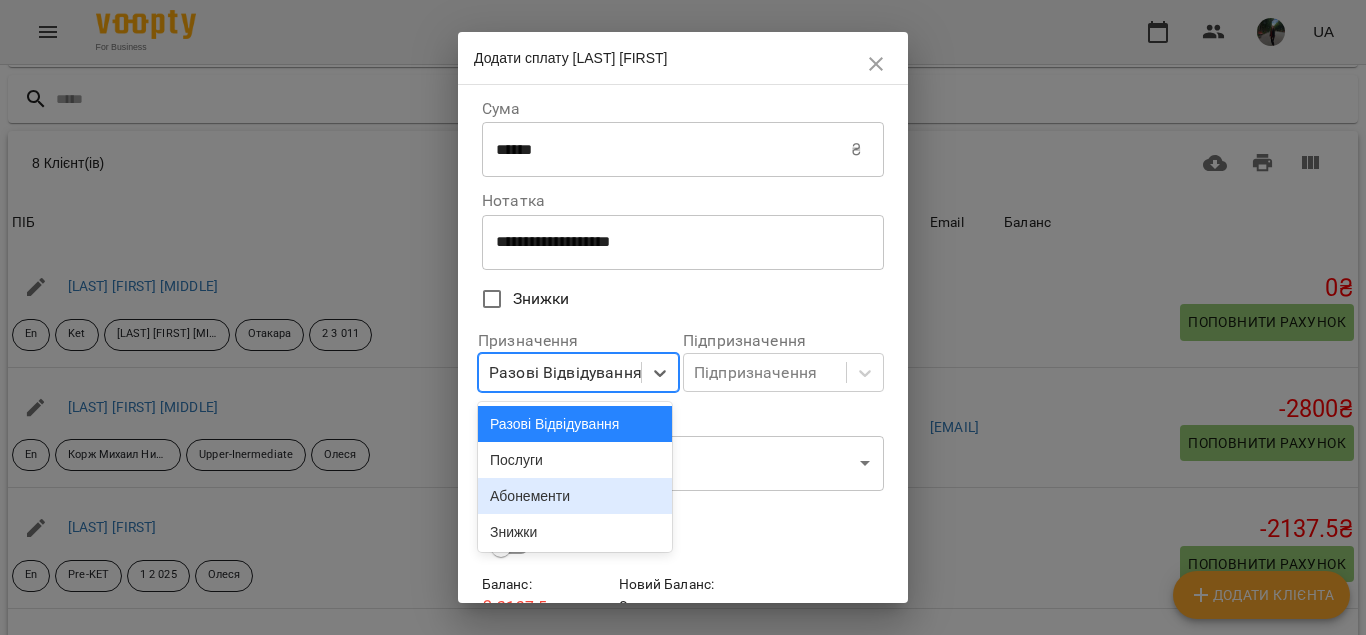 click on "Абонементи" at bounding box center (575, 496) 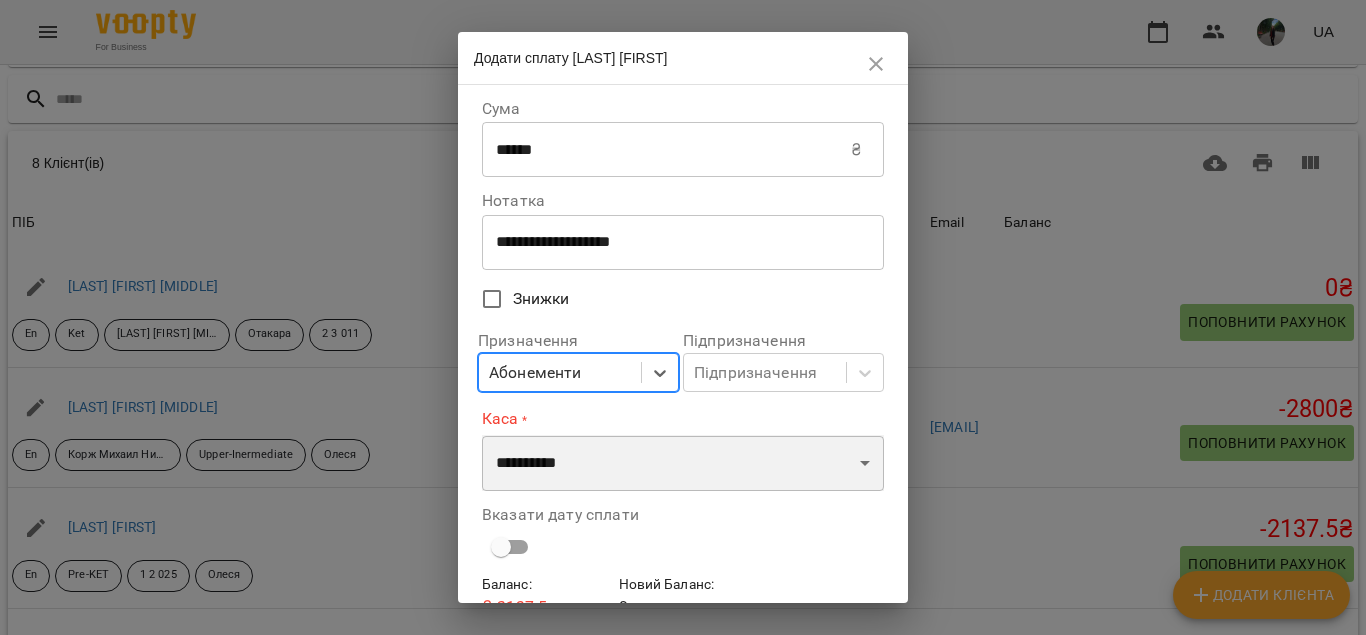 click on "**********" at bounding box center (683, 463) 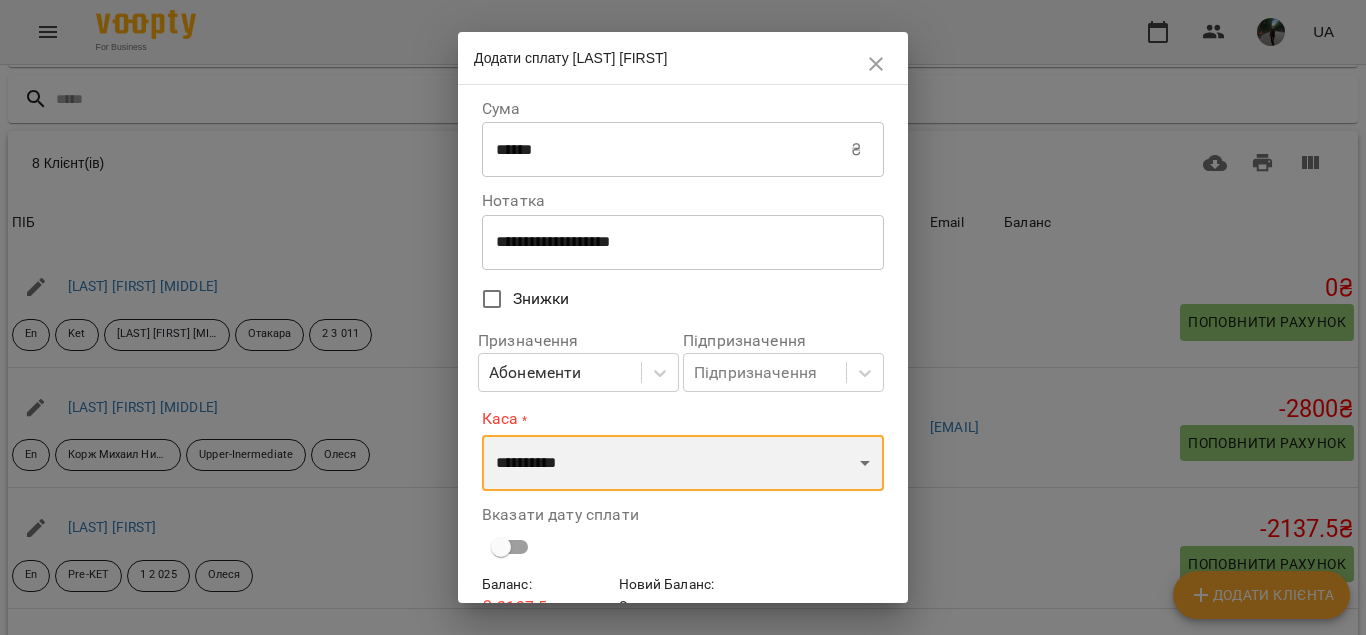 select on "****" 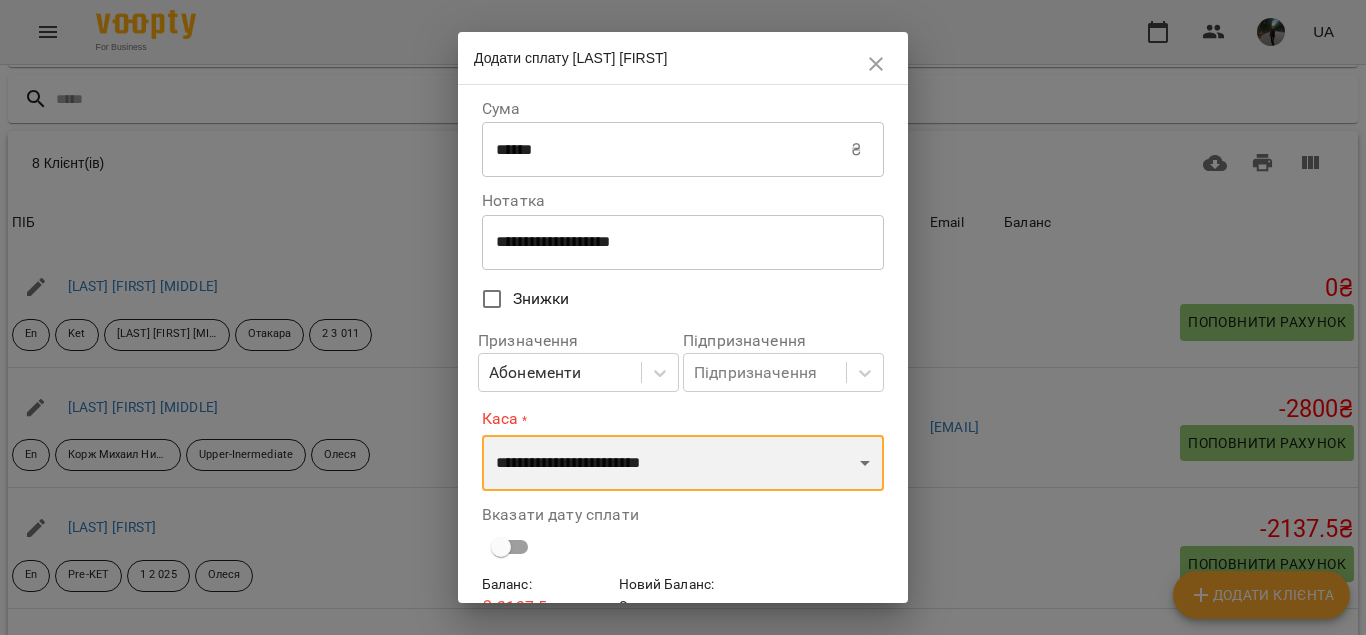 click on "**********" at bounding box center (683, 463) 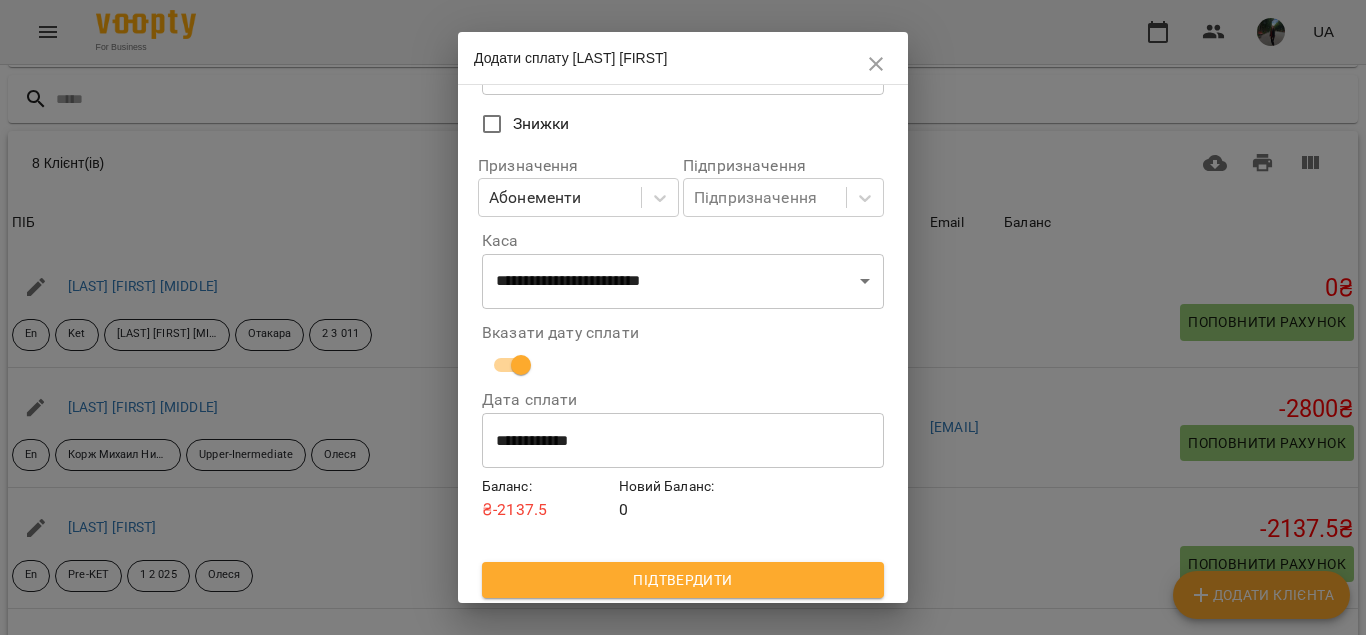 scroll, scrollTop: 180, scrollLeft: 0, axis: vertical 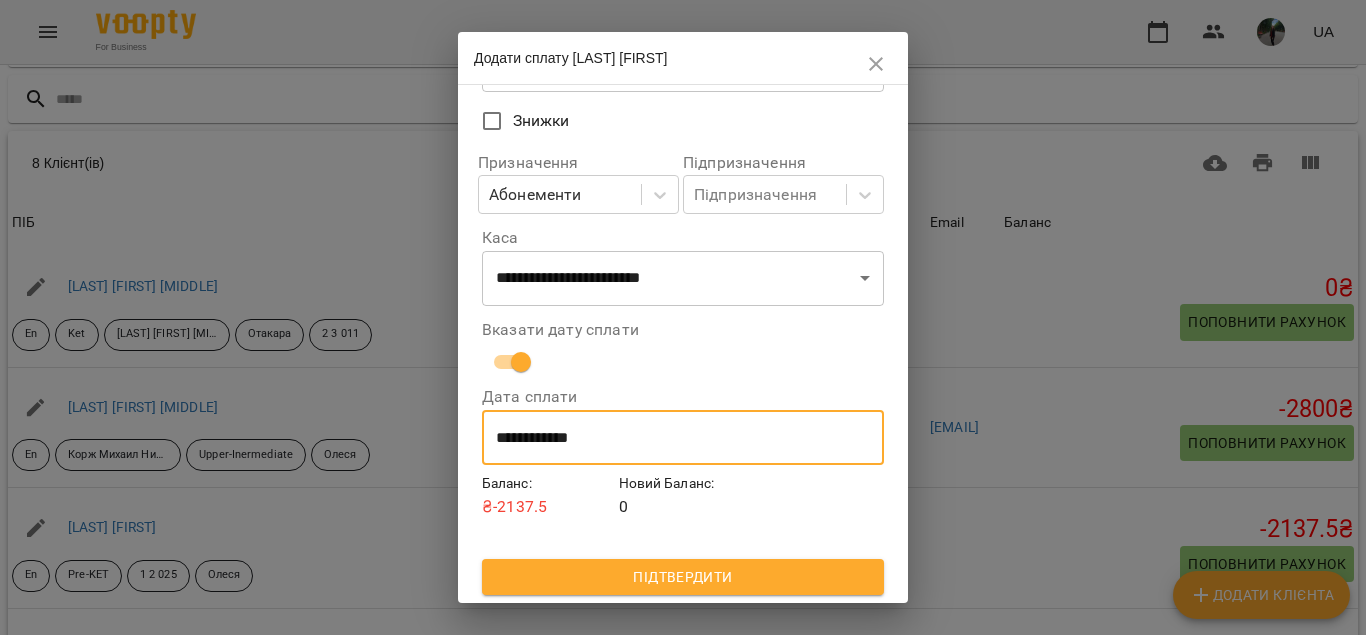 click on "**********" at bounding box center (683, 438) 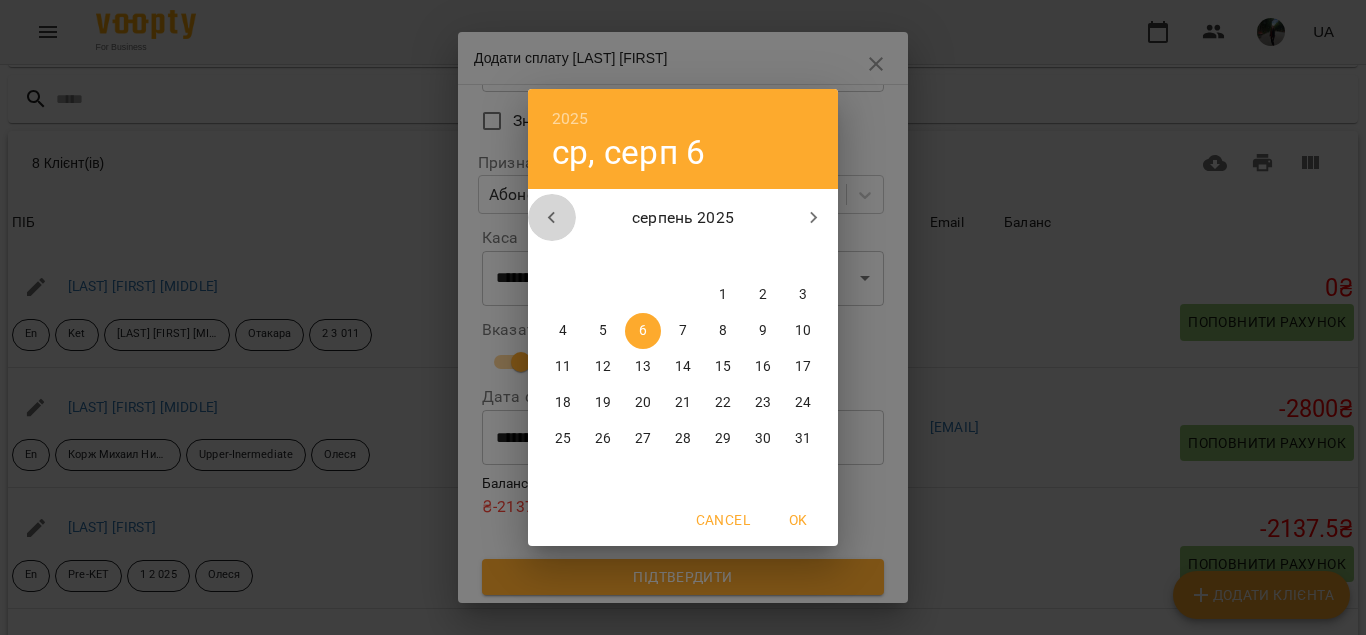 click 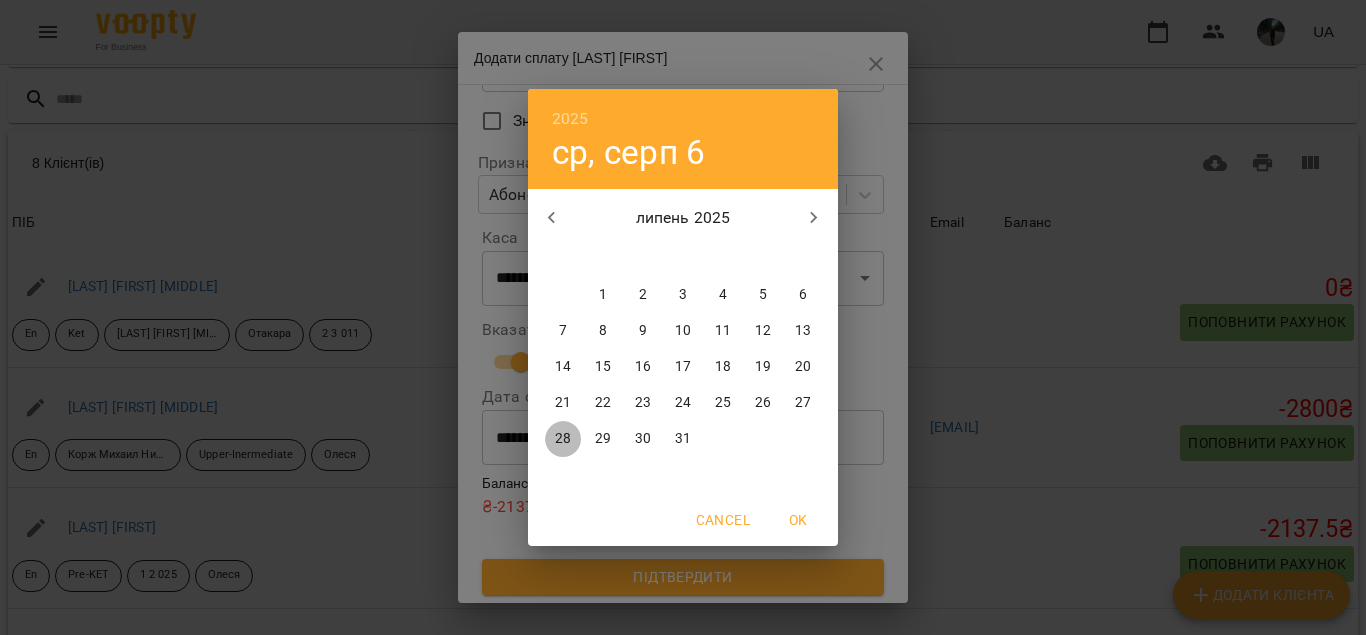 click on "28" at bounding box center [563, 439] 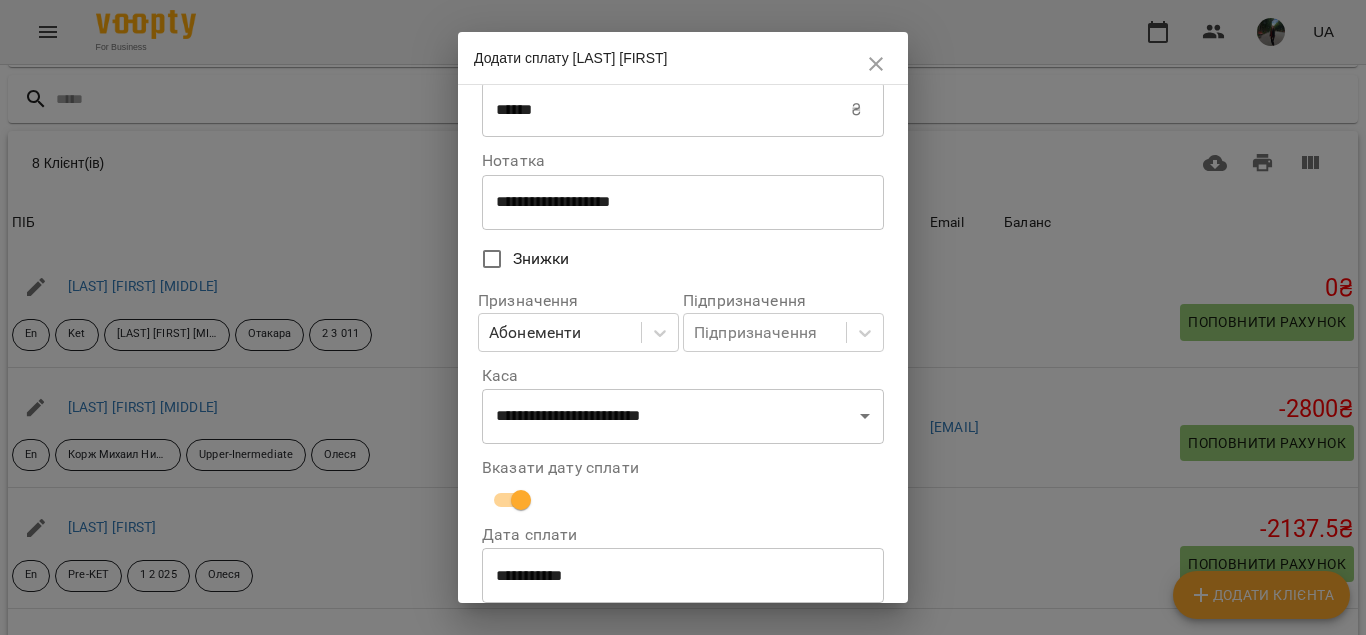 scroll, scrollTop: 0, scrollLeft: 0, axis: both 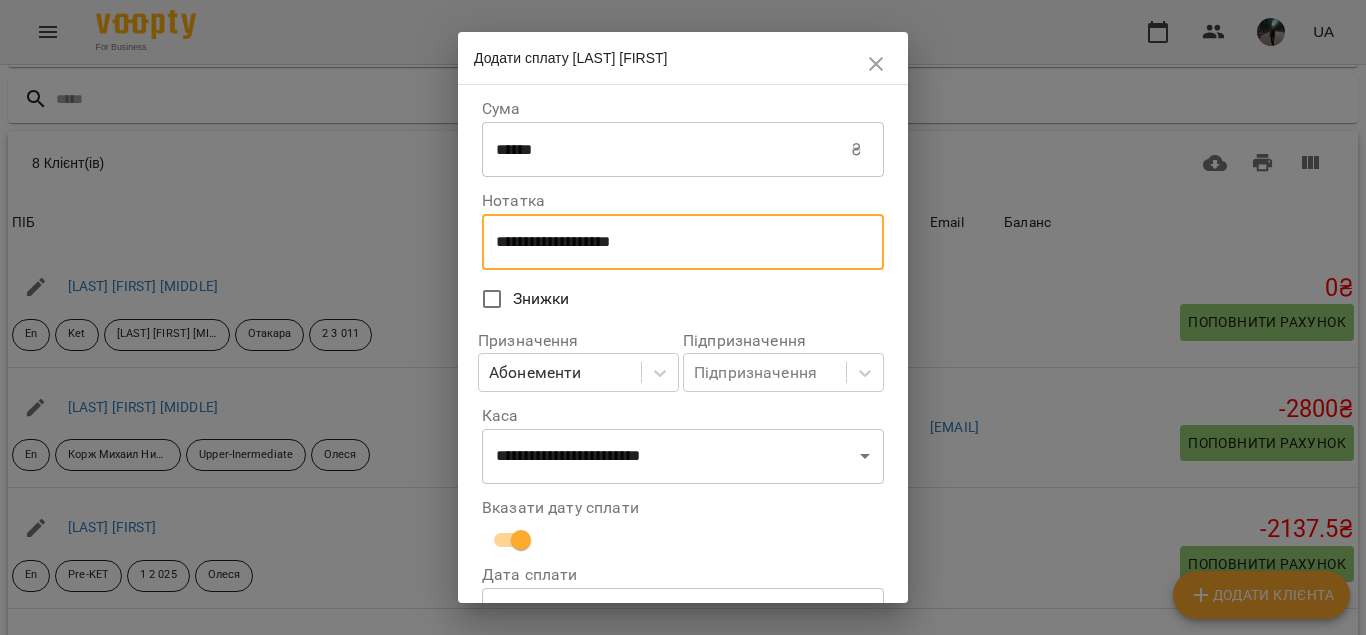 click on "**********" at bounding box center [675, 242] 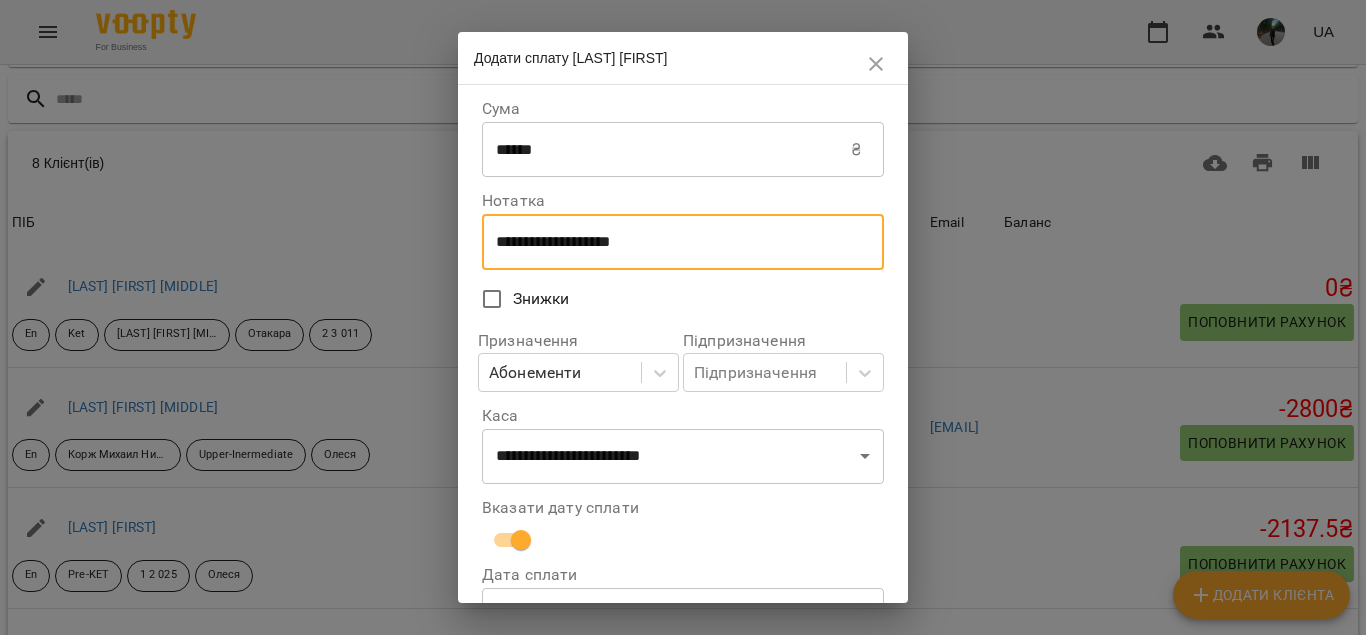 drag, startPoint x: 676, startPoint y: 248, endPoint x: 491, endPoint y: 244, distance: 185.04324 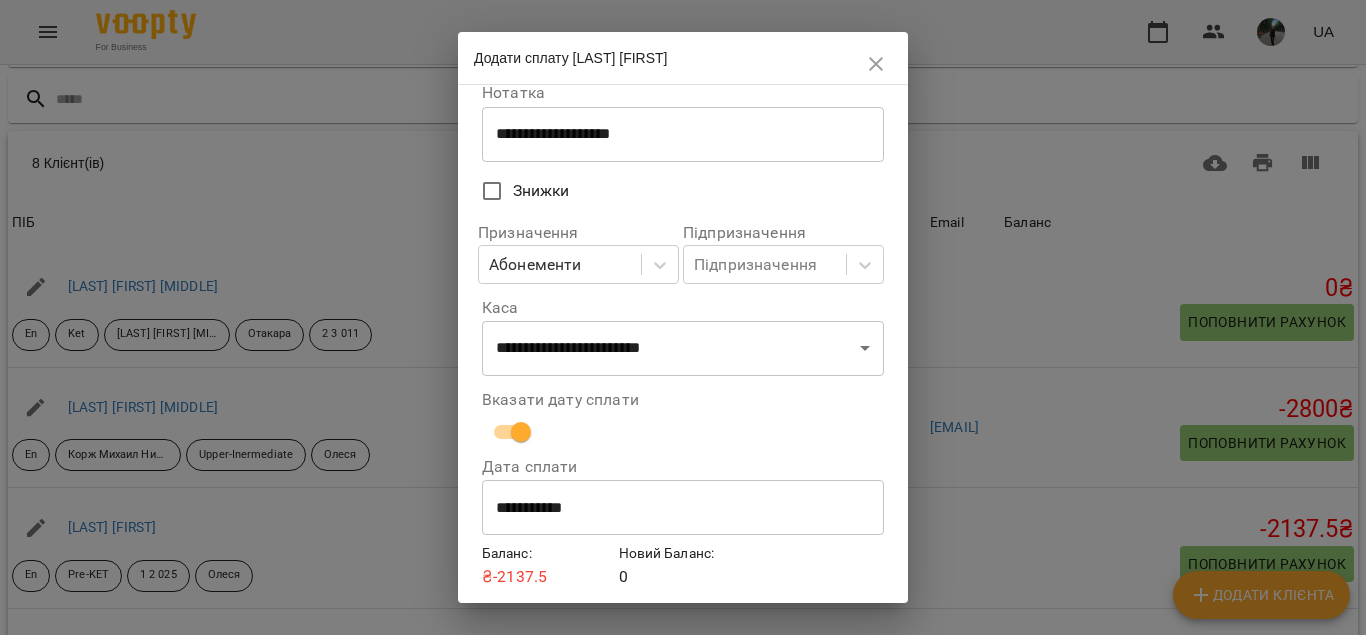 scroll, scrollTop: 160, scrollLeft: 0, axis: vertical 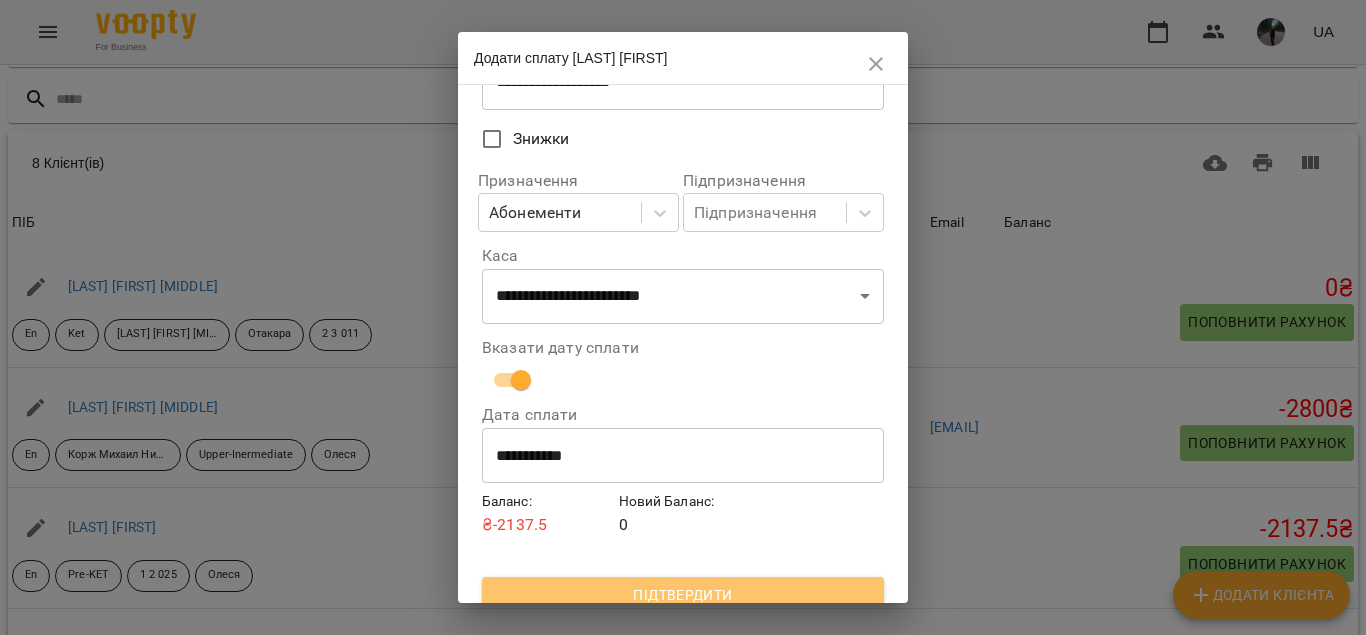 click on "Підтвердити" at bounding box center (683, 595) 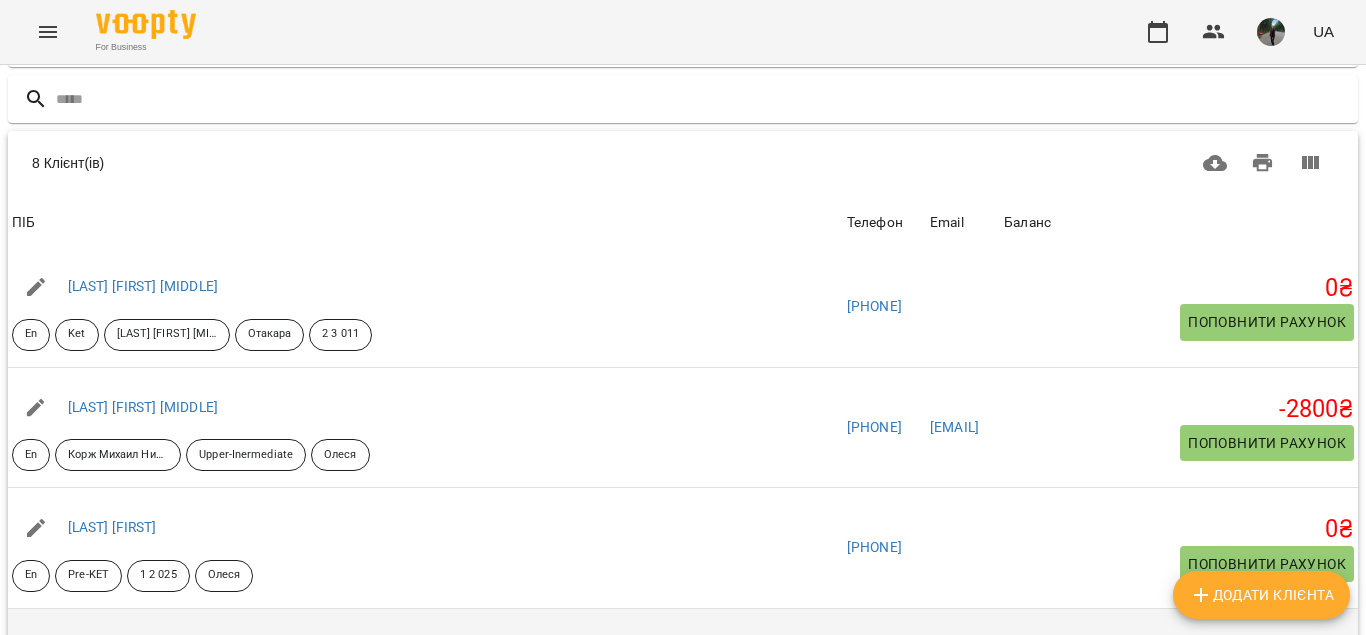 click on "Поповнити рахунок" at bounding box center (1267, 684) 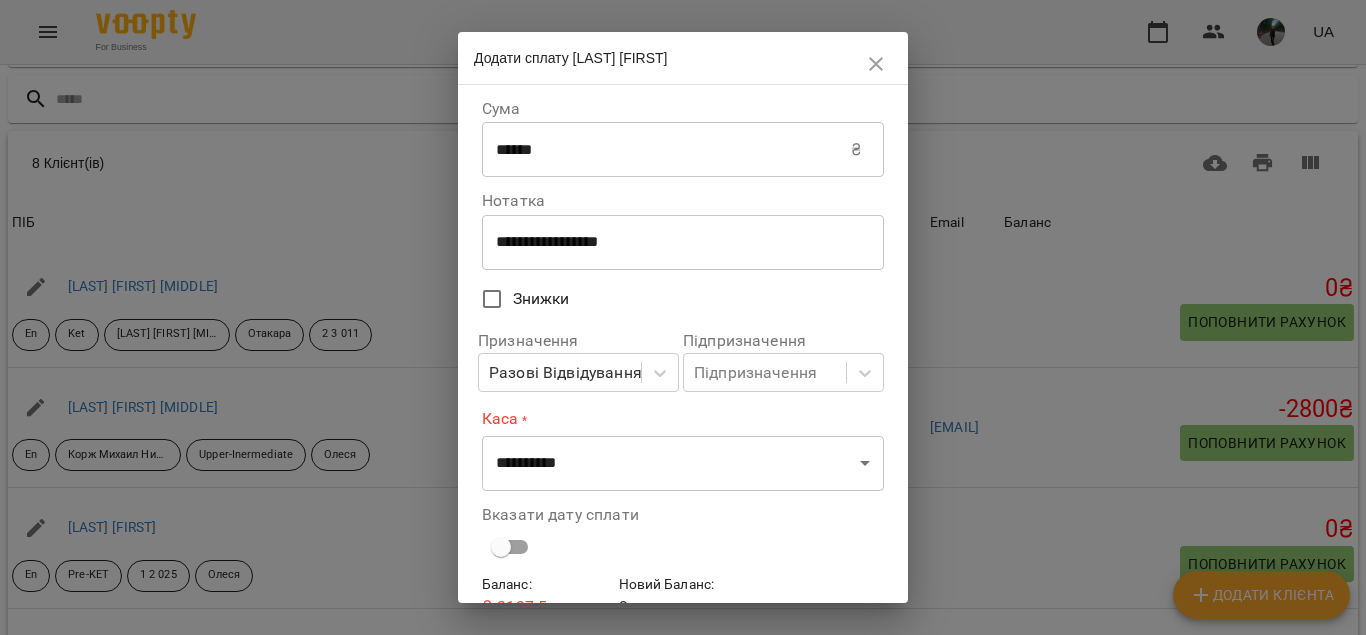 click on "**********" at bounding box center (675, 242) 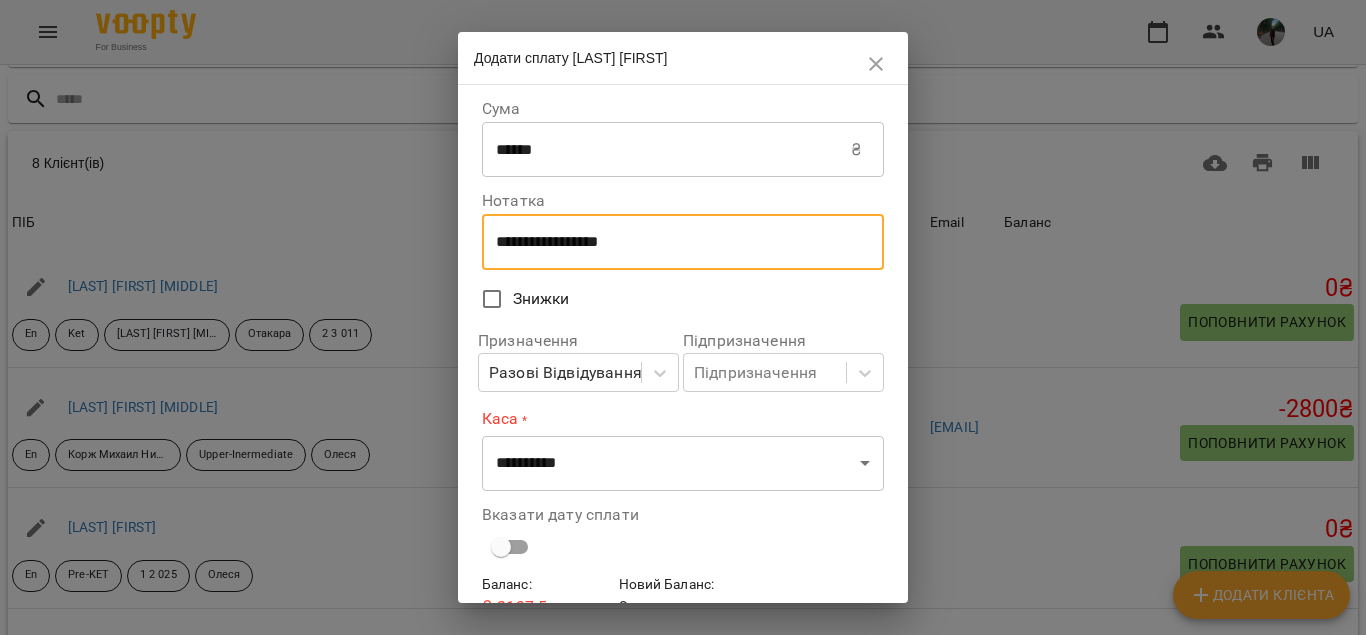 click on "**********" at bounding box center (675, 242) 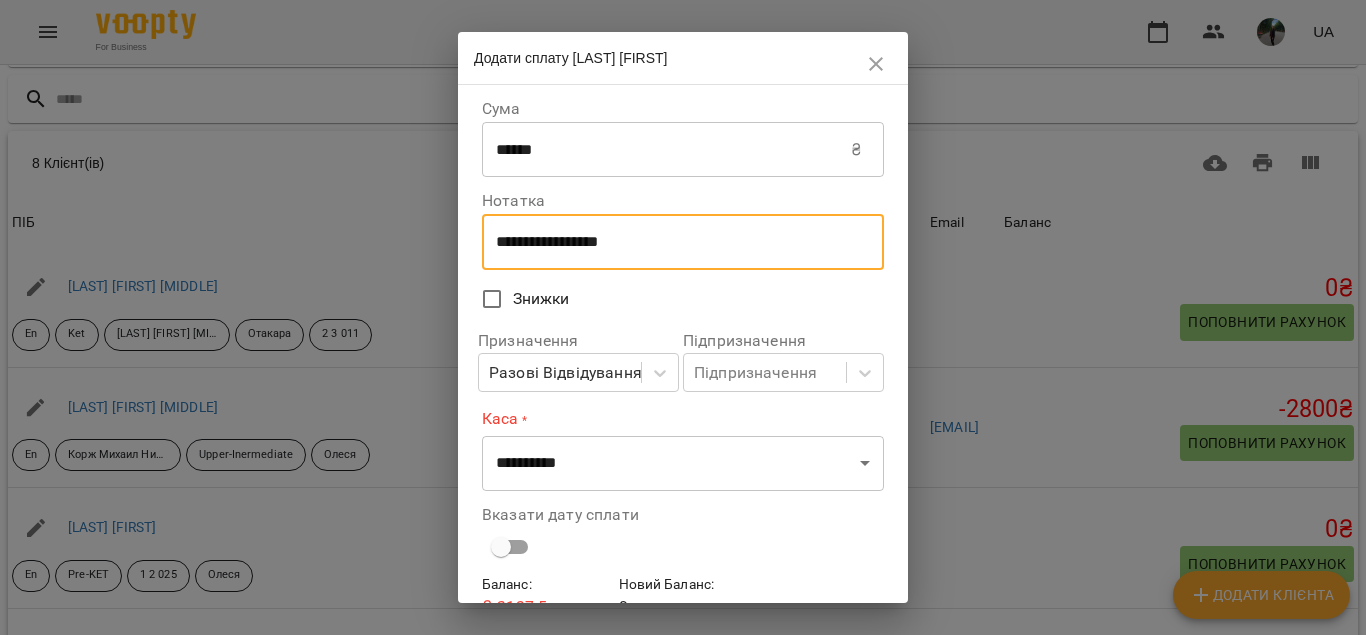 paste on "**" 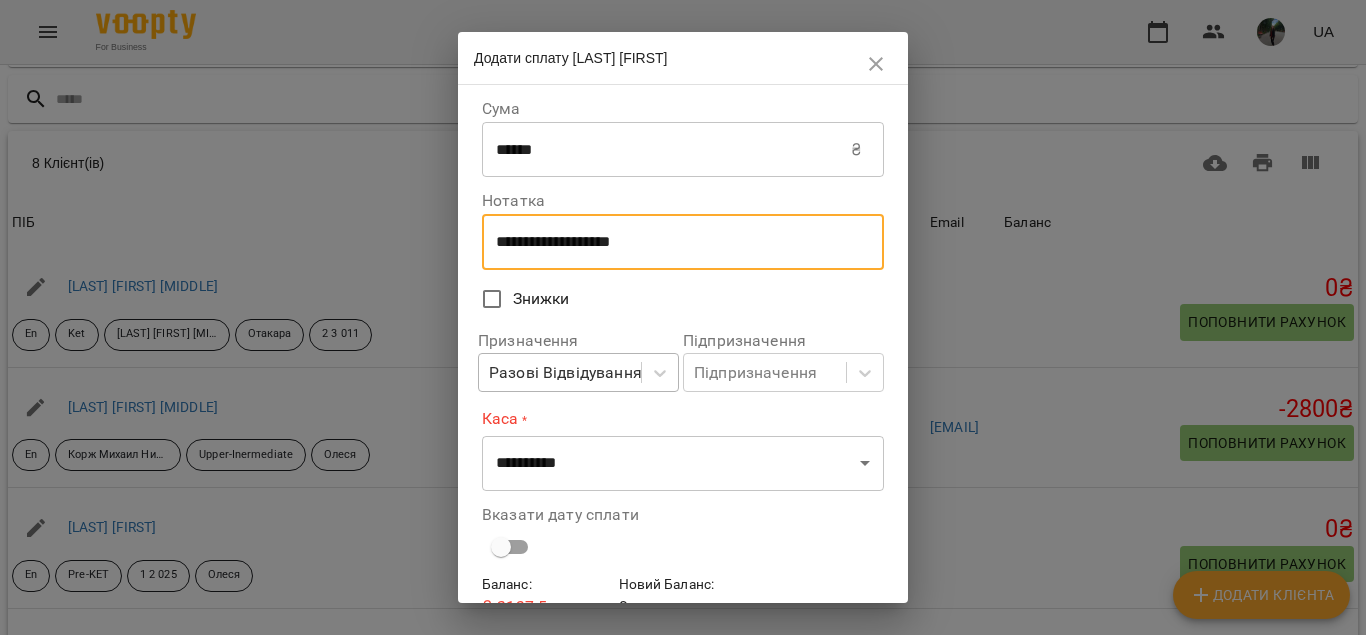 type on "**********" 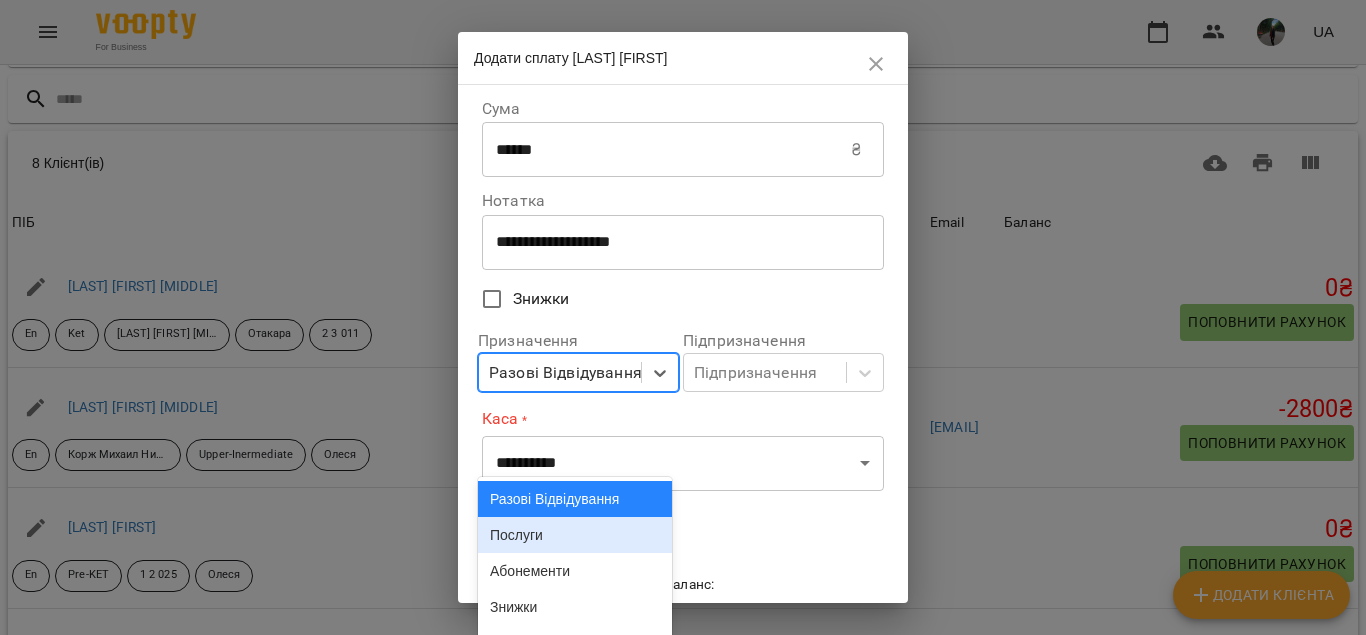 scroll, scrollTop: 225, scrollLeft: 0, axis: vertical 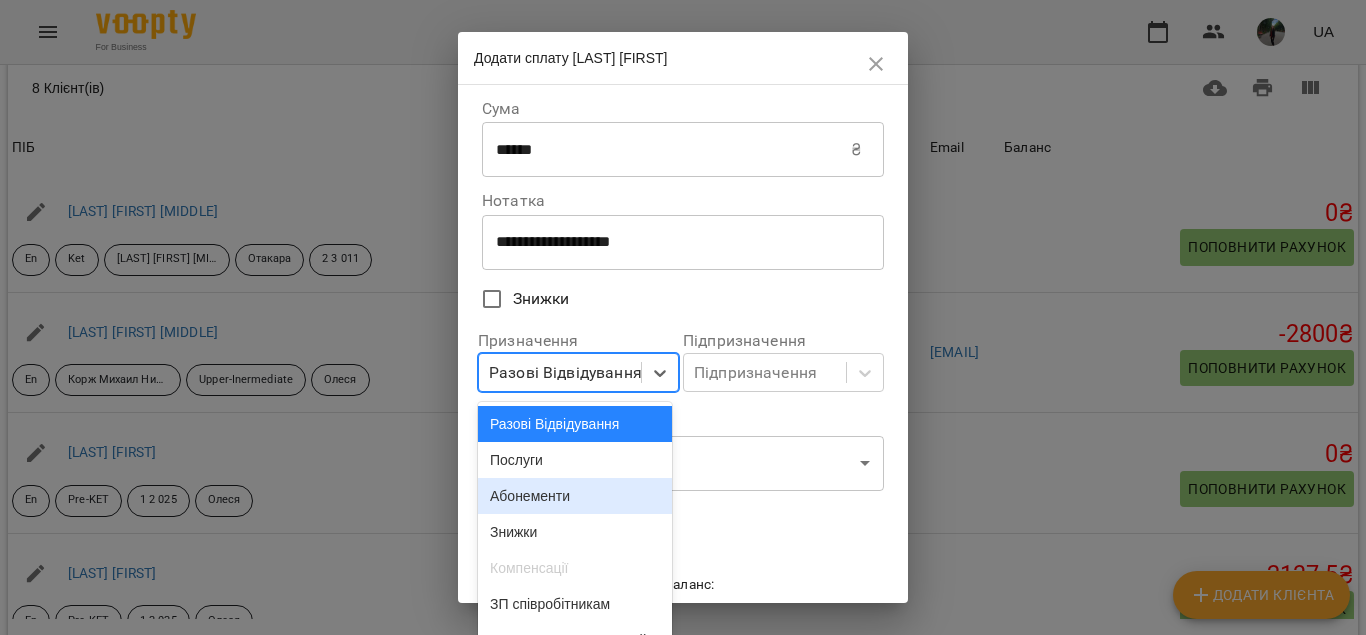 click on "Абонементи" at bounding box center (575, 496) 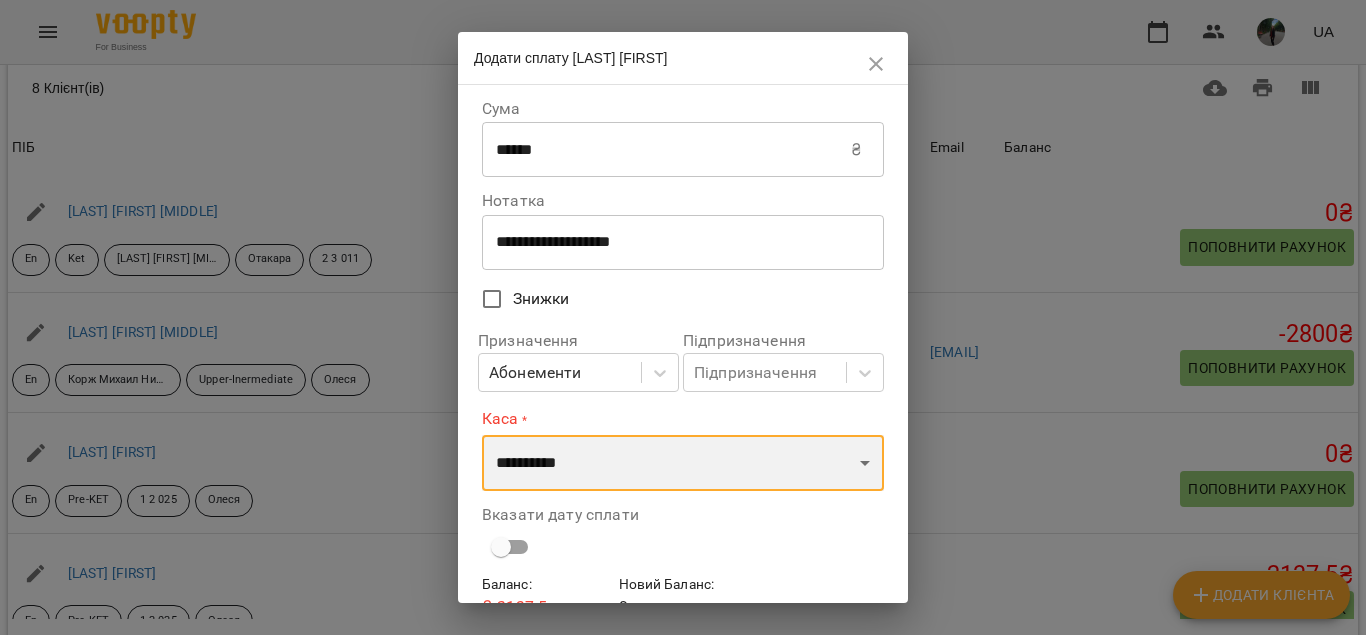 click on "**********" at bounding box center (683, 463) 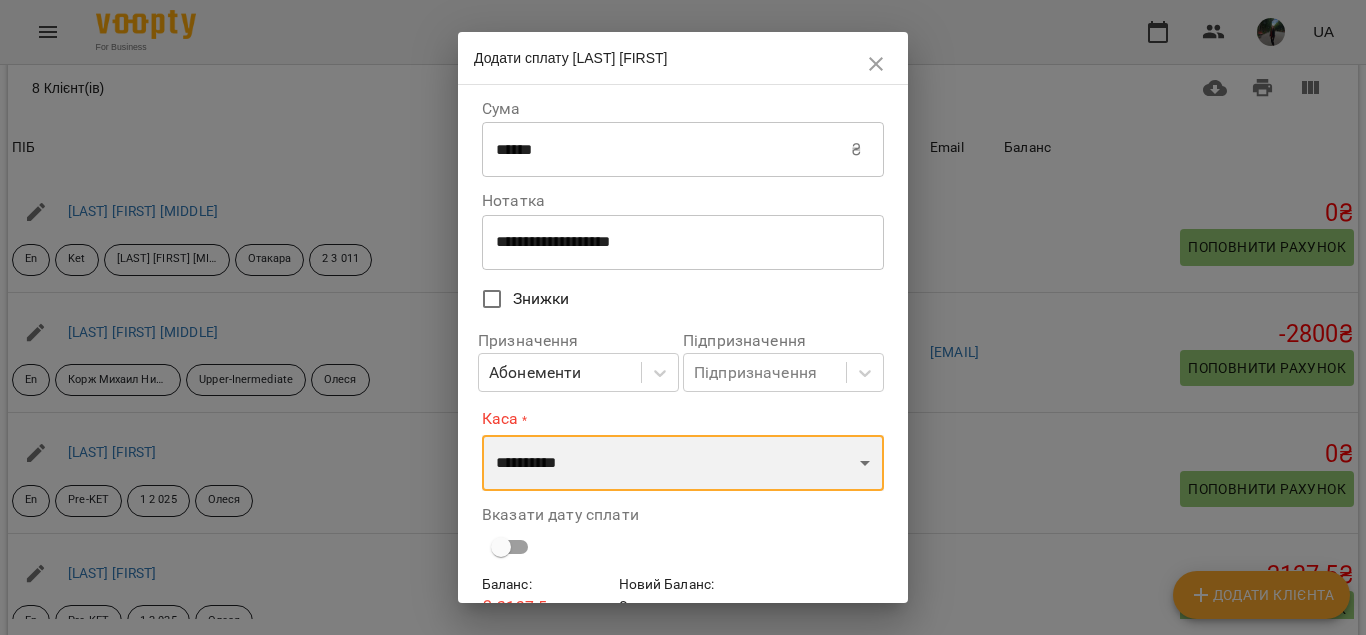 select on "****" 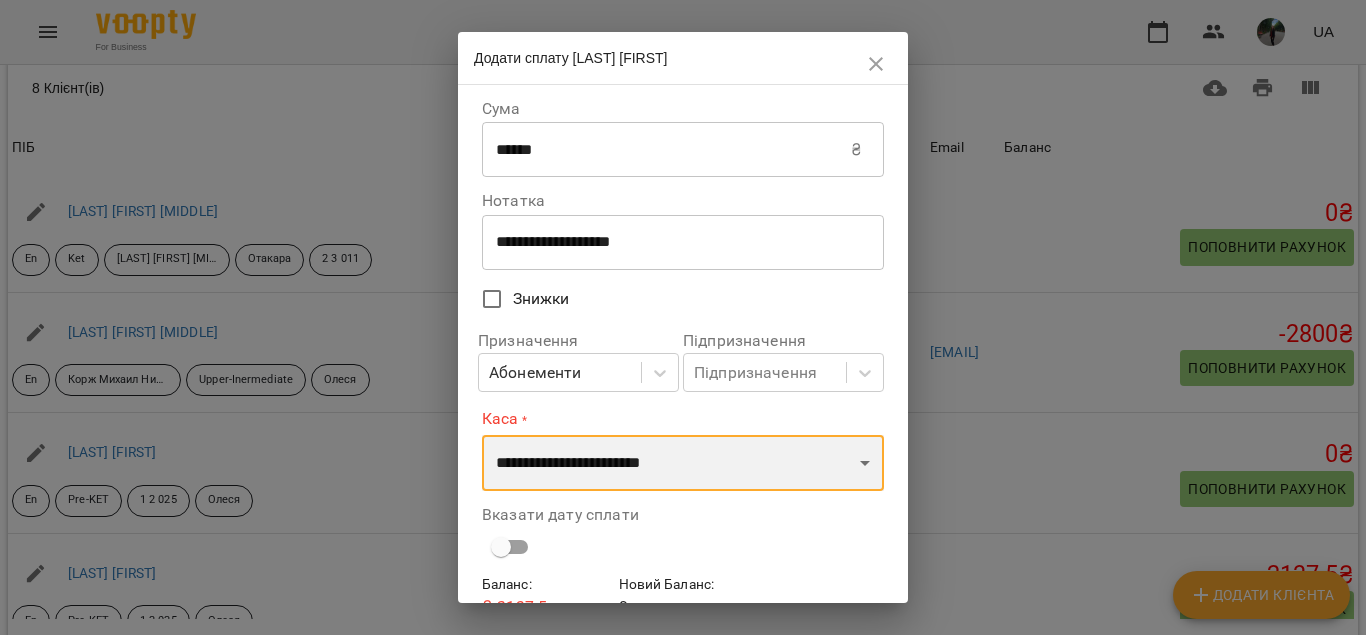 click on "**********" at bounding box center (683, 463) 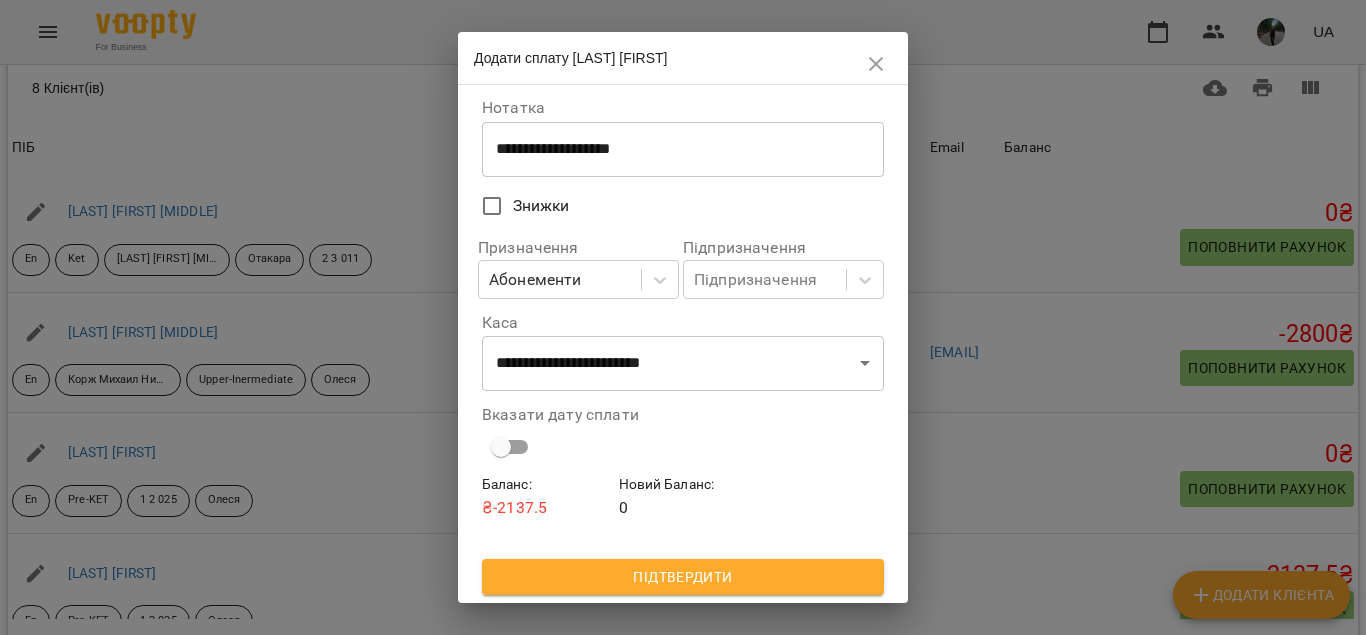 scroll, scrollTop: 96, scrollLeft: 0, axis: vertical 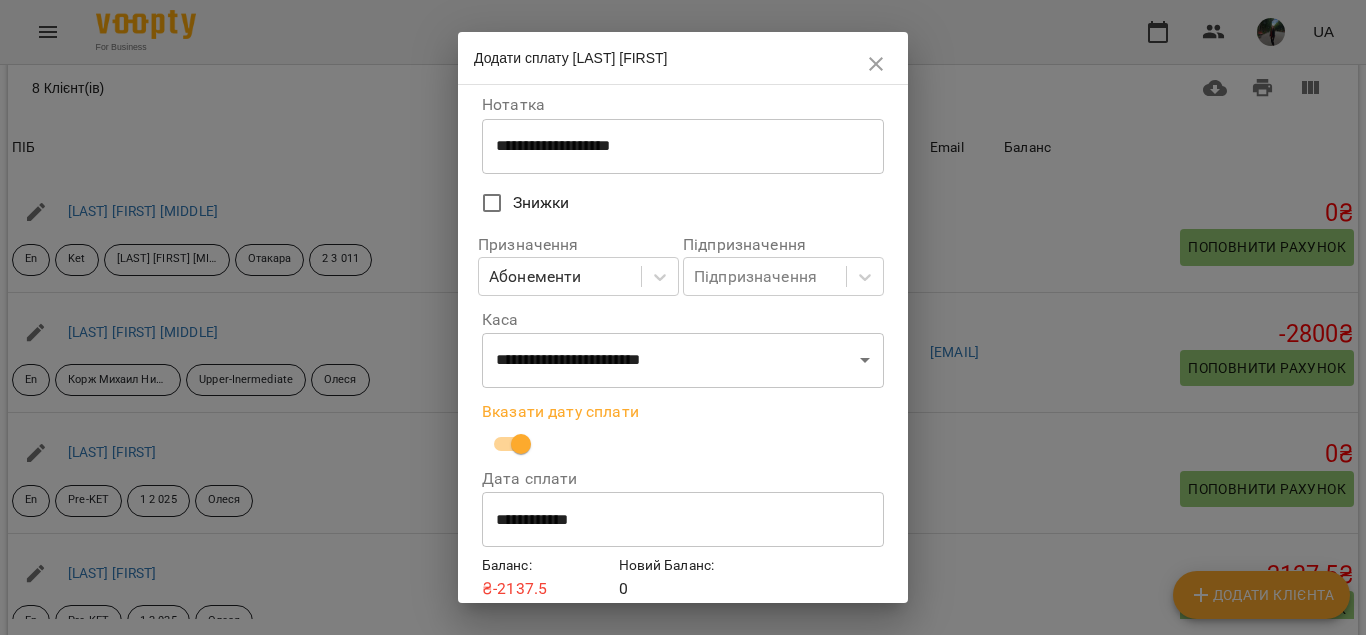 click on "**********" at bounding box center (683, 520) 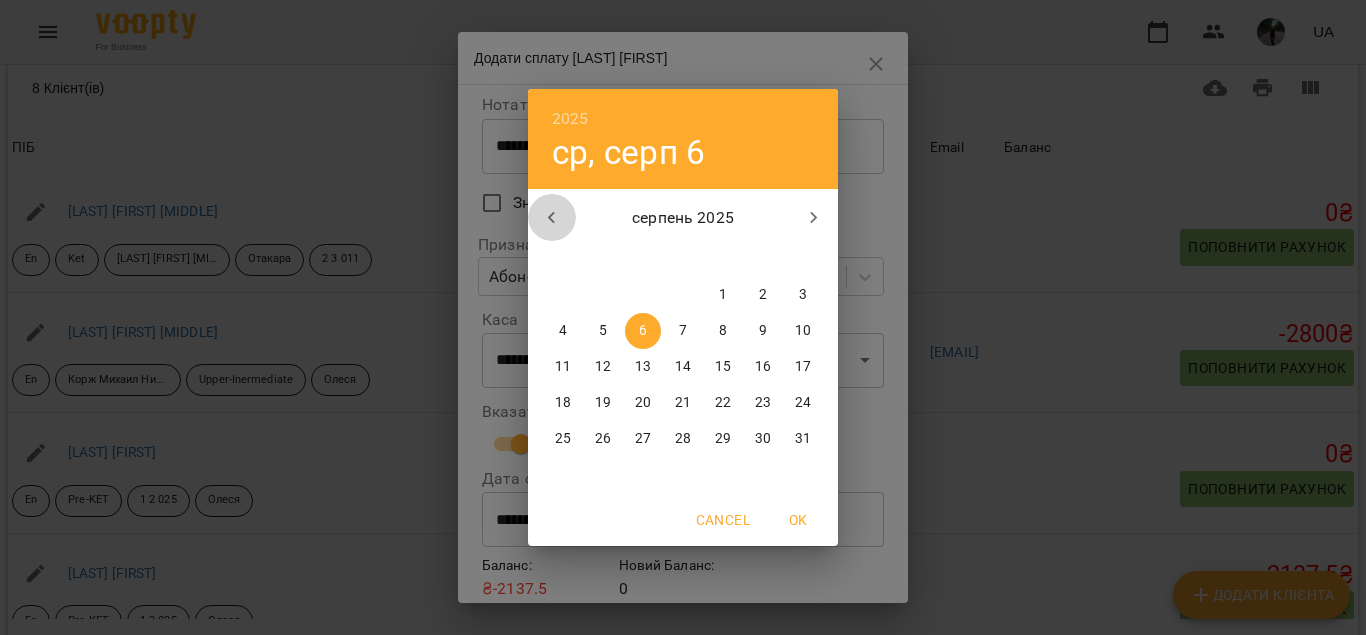click 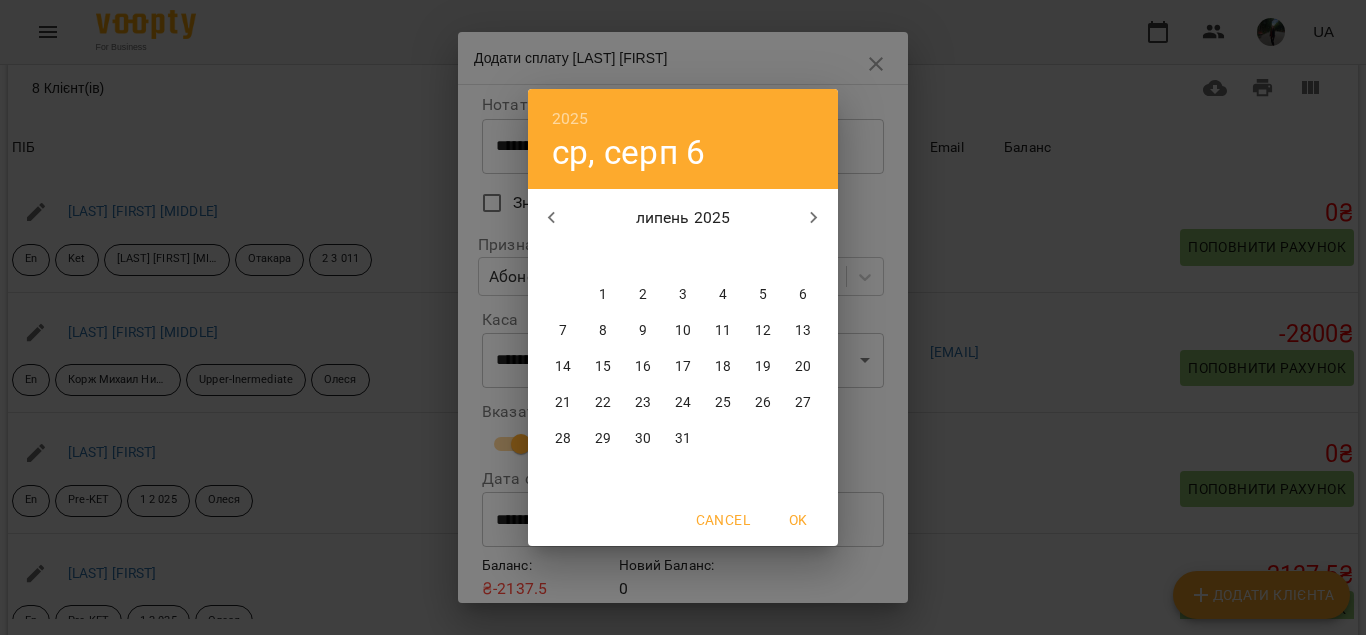 click on "28" at bounding box center (563, 439) 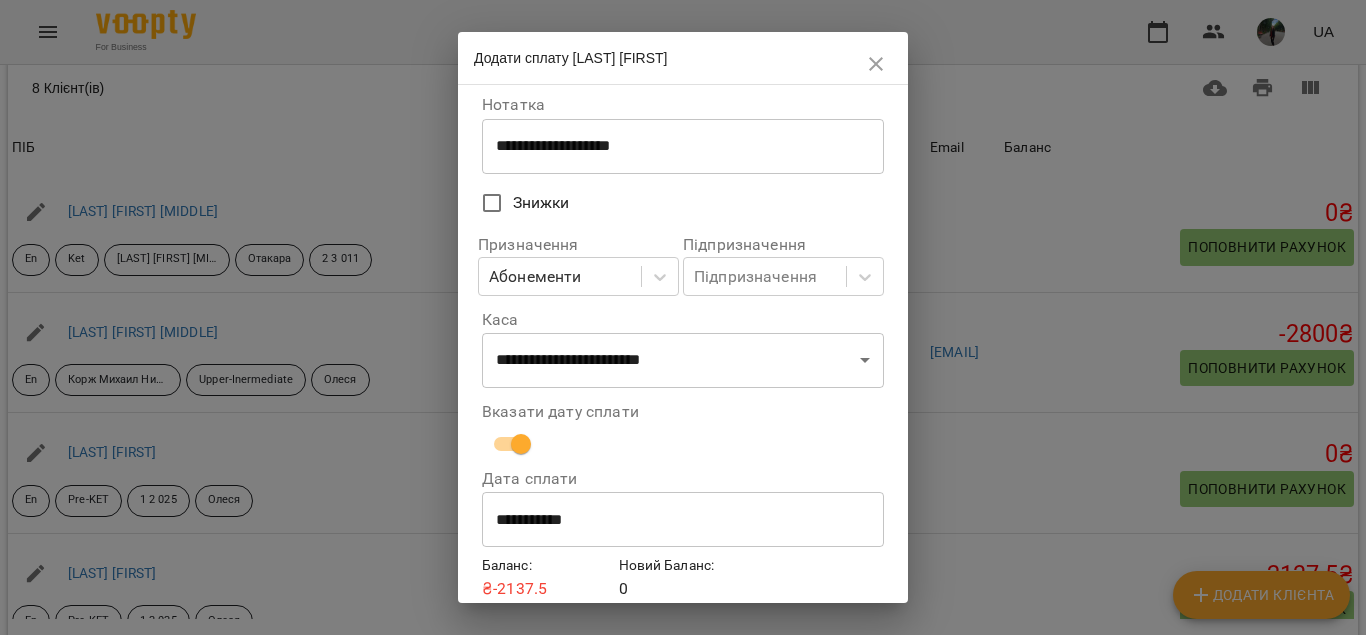 click on "**********" at bounding box center (683, 344) 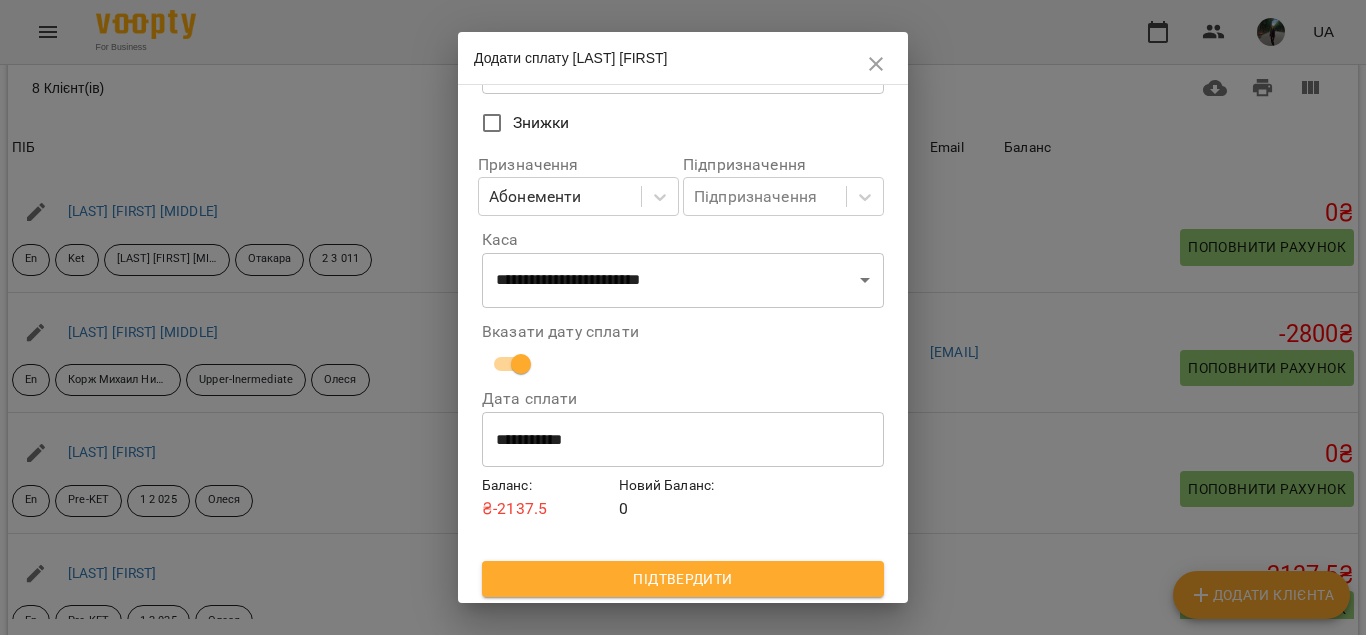 scroll, scrollTop: 180, scrollLeft: 0, axis: vertical 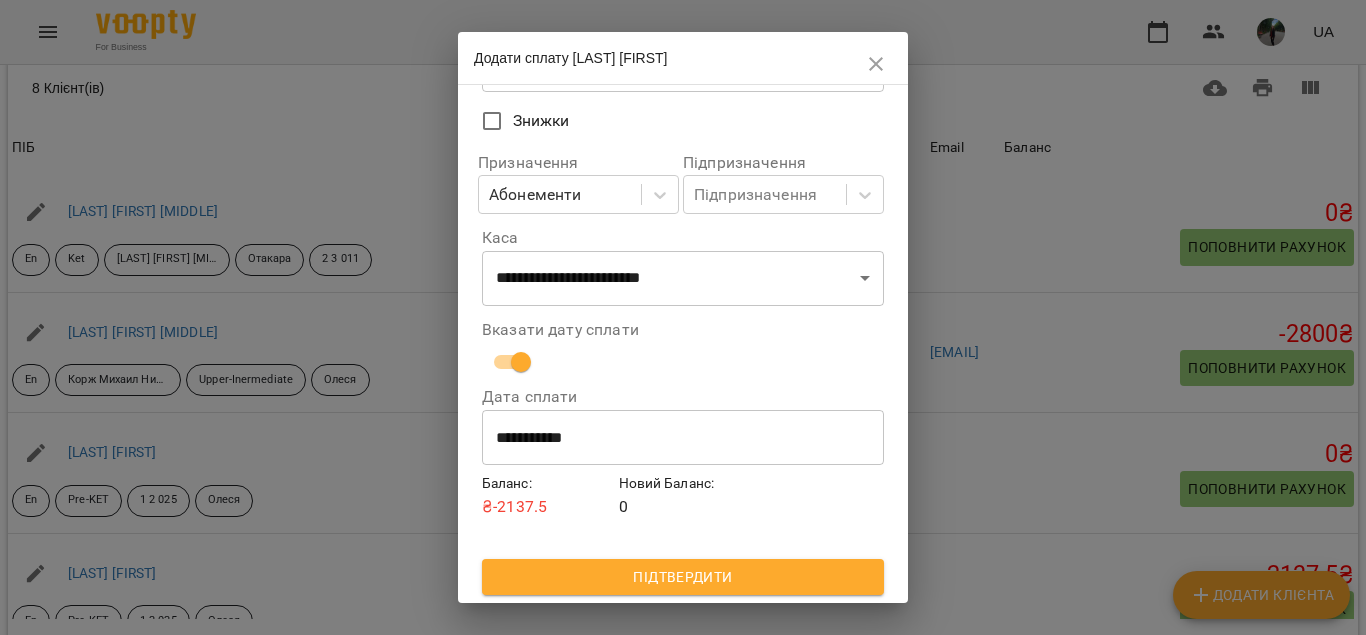 click on "Підтвердити" at bounding box center [683, 577] 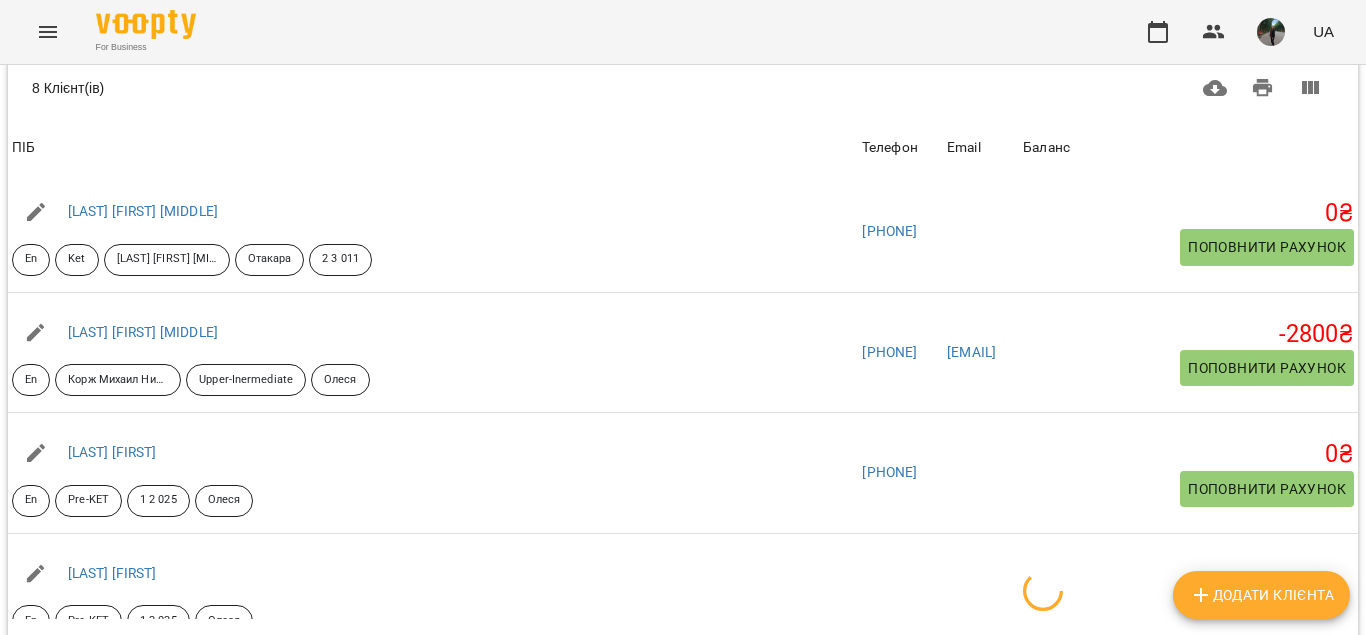 scroll, scrollTop: 4, scrollLeft: 0, axis: vertical 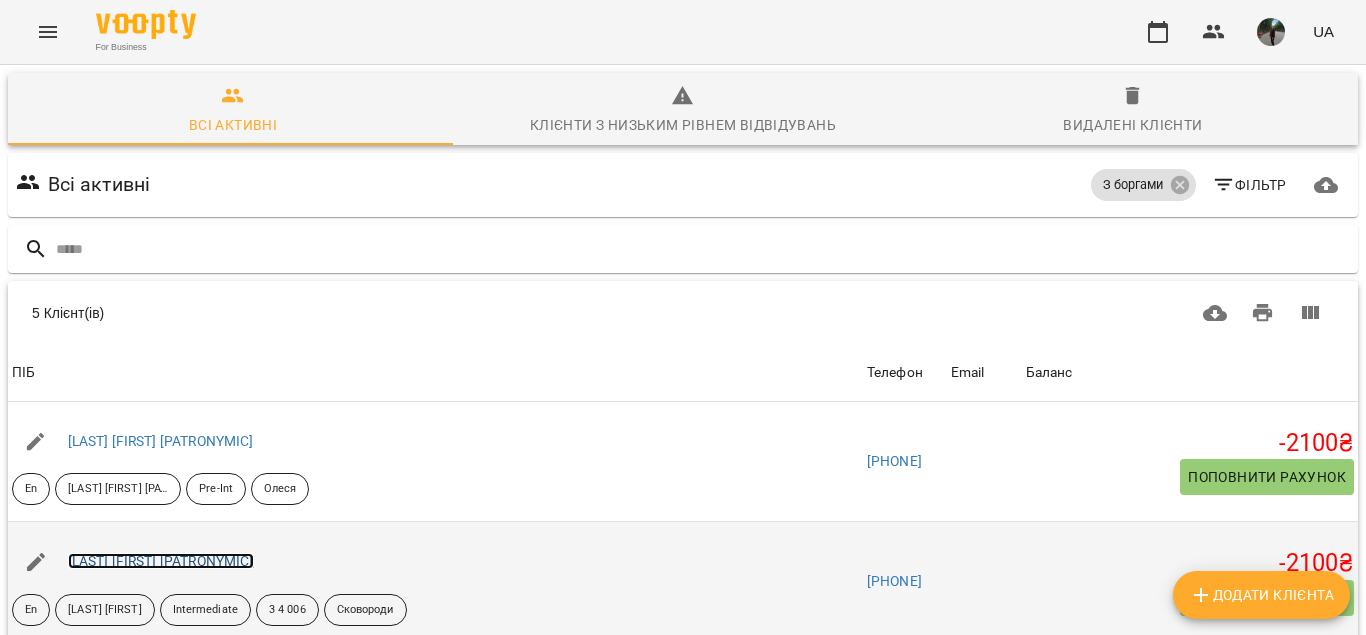click on "[LAST] [FIRST] [PATRONYMIC]" at bounding box center (161, 561) 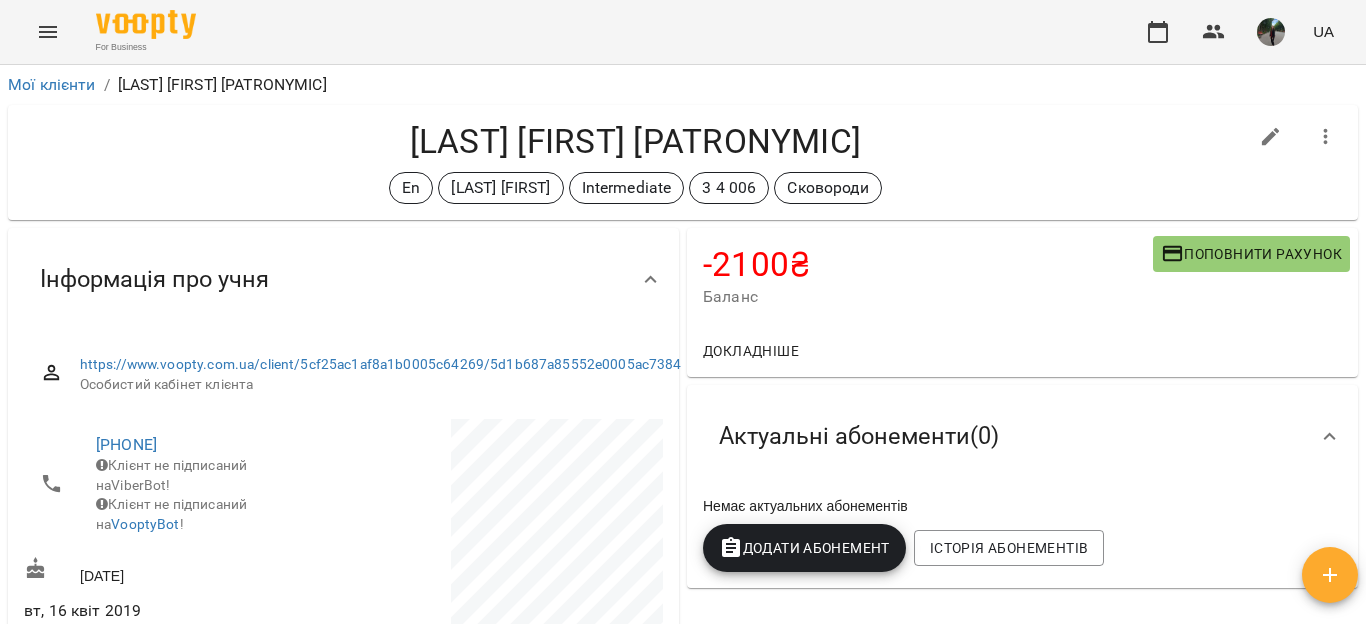 click on "-2100 ₴ Баланс Поповнити рахунок Докладніше 987   ₴ Переплата 987 ₴   362 ₴   Знижки Без призначення 270   ₴ Mock-exam 270 ₴   362 ₴   Знижки Без призначення -26468   ₴ Разові Відвідування 0 ₴   Adult 40132 ₴   362 ₴   Знижки Без призначення -3690 ₴   MANUAL_PRICE -61810 ₴   Ind Teens, Adult -700 ₴   Ind Teens, Adult Exam Prep -400 ₴   Ind Teens, Adult AUGUST 2857   ₴ Абонементи -7648.75 ₴   Взрослые Стандарт 17890.75 ₴   362 ₴   Знижки Без призначення -7385 ₴   Дорослі Стандарт 22222   ₴ Оплата за индив. занятия 15900 ₴   Взрослые индив. занятия 1400 ₴   Подростки индив. 4922 ₴   362 ₴   Знижки Без призначення 362 ₴   Кешбек 362 ₴   362 ₴   Знижки Без призначення -320 ₴   -320" at bounding box center [1022, 302] 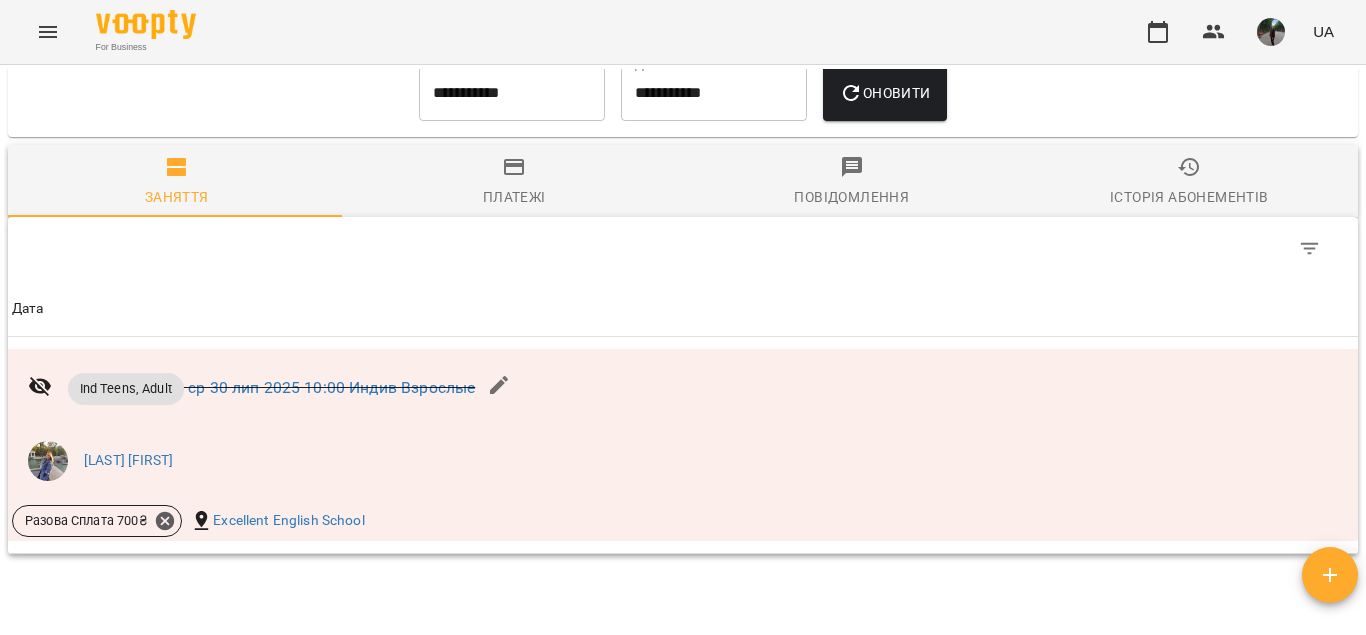 scroll, scrollTop: 1080, scrollLeft: 0, axis: vertical 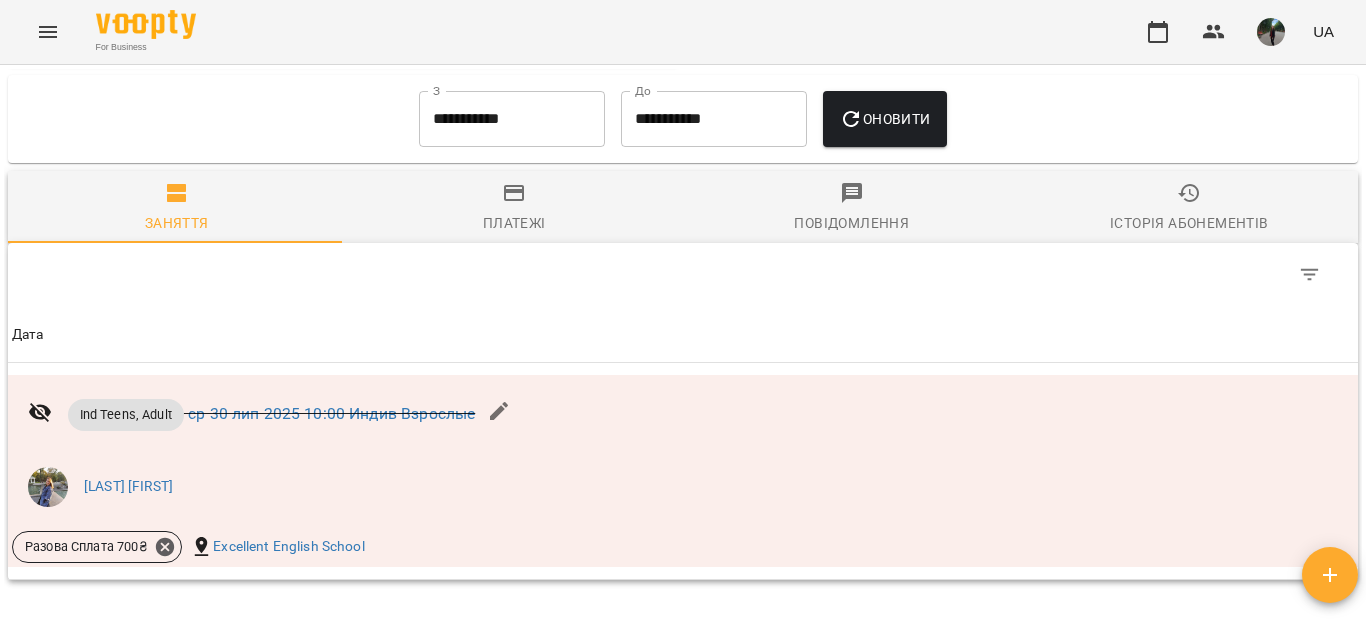 click on "**********" at bounding box center [512, 119] 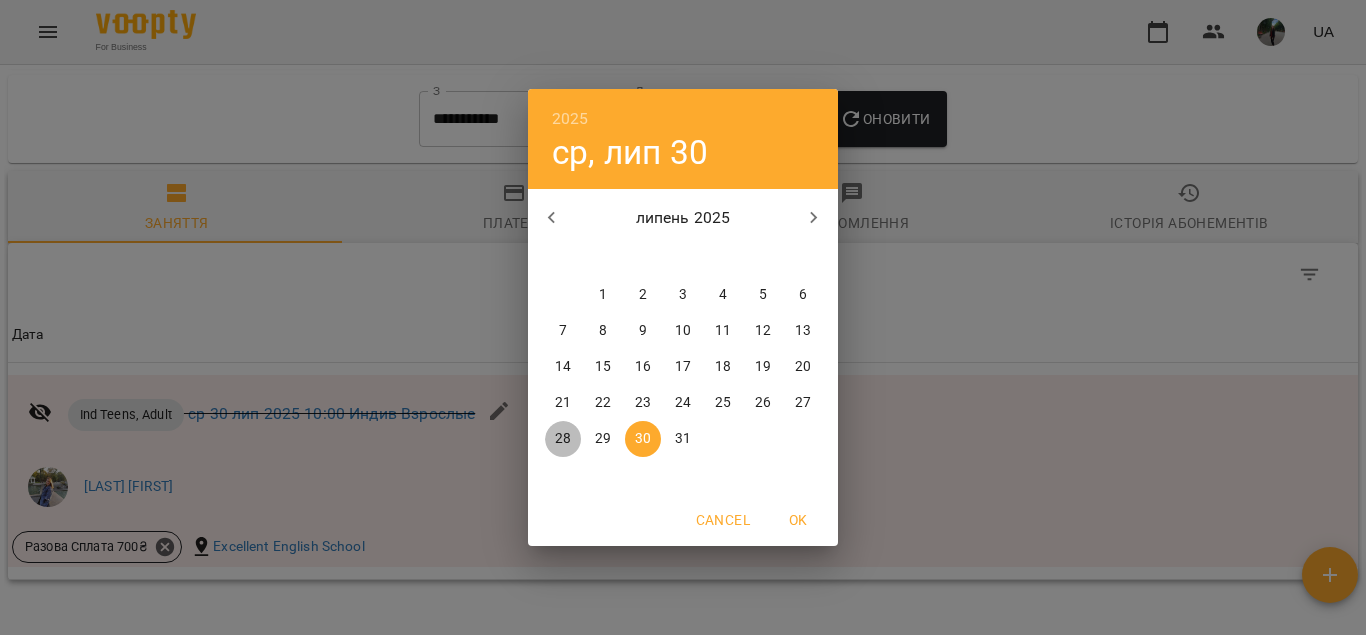 click on "28" at bounding box center (563, 439) 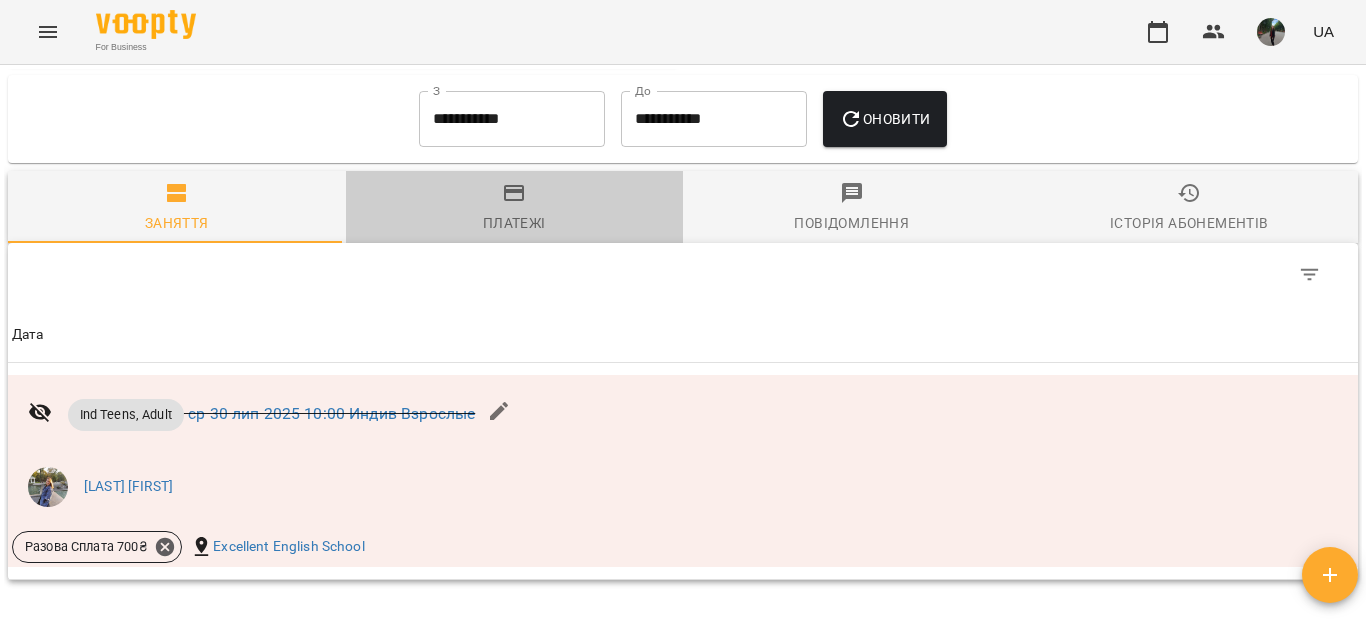 click on "Платежі" at bounding box center [514, 223] 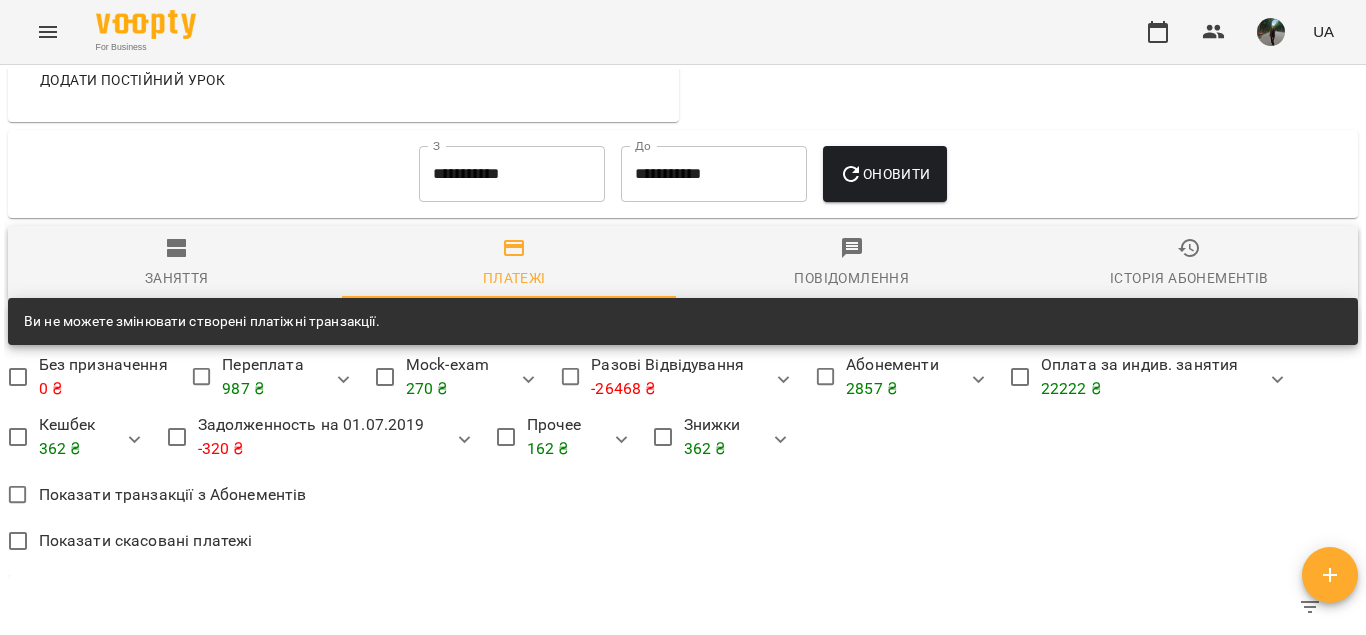 scroll, scrollTop: 1080, scrollLeft: 0, axis: vertical 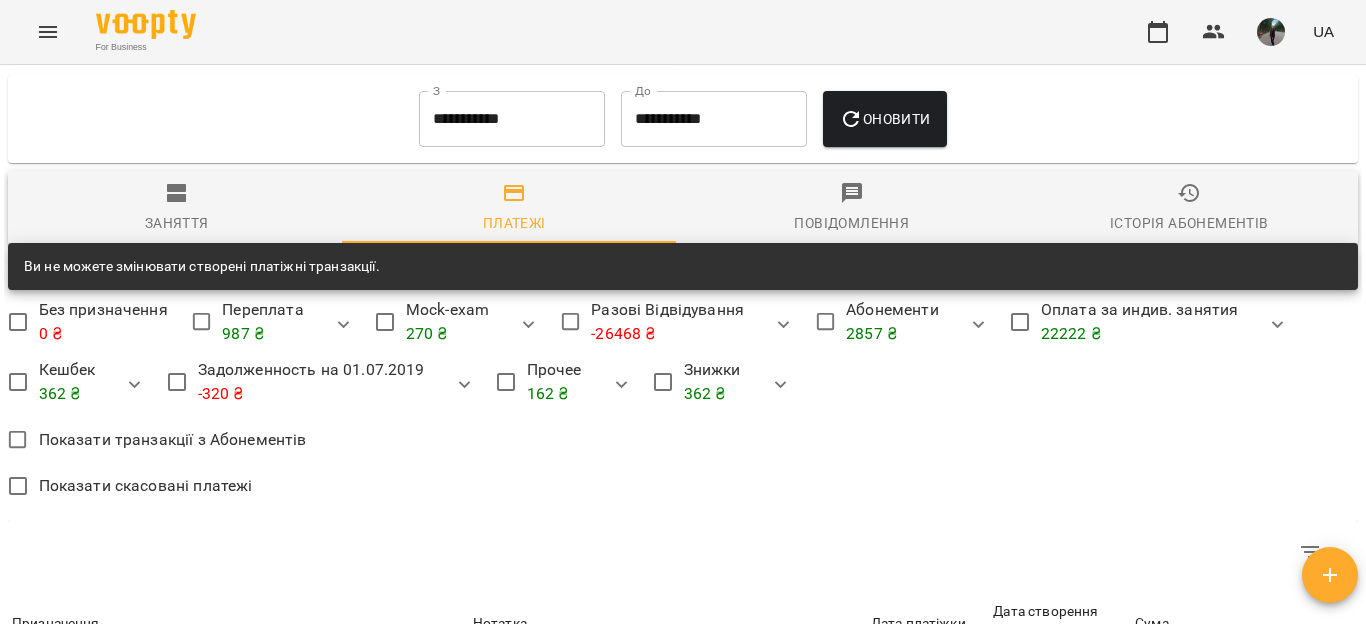 click on "Мої клієнти / Бура Ірина Миколаївна Бура Ірина Миколаївна En Бурая Ирина Николаевна Intermediate 3 4 006 Сковороди -2100 ₴ Баланс Поповнити рахунок Докладніше 987   ₴ Переплата 987 ₴   362 ₴   Знижки Без призначення 270   ₴ Mock-exam 270 ₴   362 ₴   Знижки Без призначення -26468   ₴ Разові Відвідування 0 ₴   Adult 40132 ₴   362 ₴   Знижки Без призначення -3690 ₴   MANUAL_PRICE -61810 ₴   Ind Teens, Adult -700 ₴   Ind Teens, Adult Exam Prep -400 ₴   Ind Teens, Adult AUGUST 2857   ₴ Абонементи -7648.75 ₴   Взрослые Стандарт 17890.75 ₴   362 ₴   Знижки Без призначення -7385 ₴   Дорослі Стандарт 22222   ₴ Оплата за индив. занятия 15900 ₴   Взрослые индив. занятия 1400 ₴   4922" at bounding box center [683, 382] 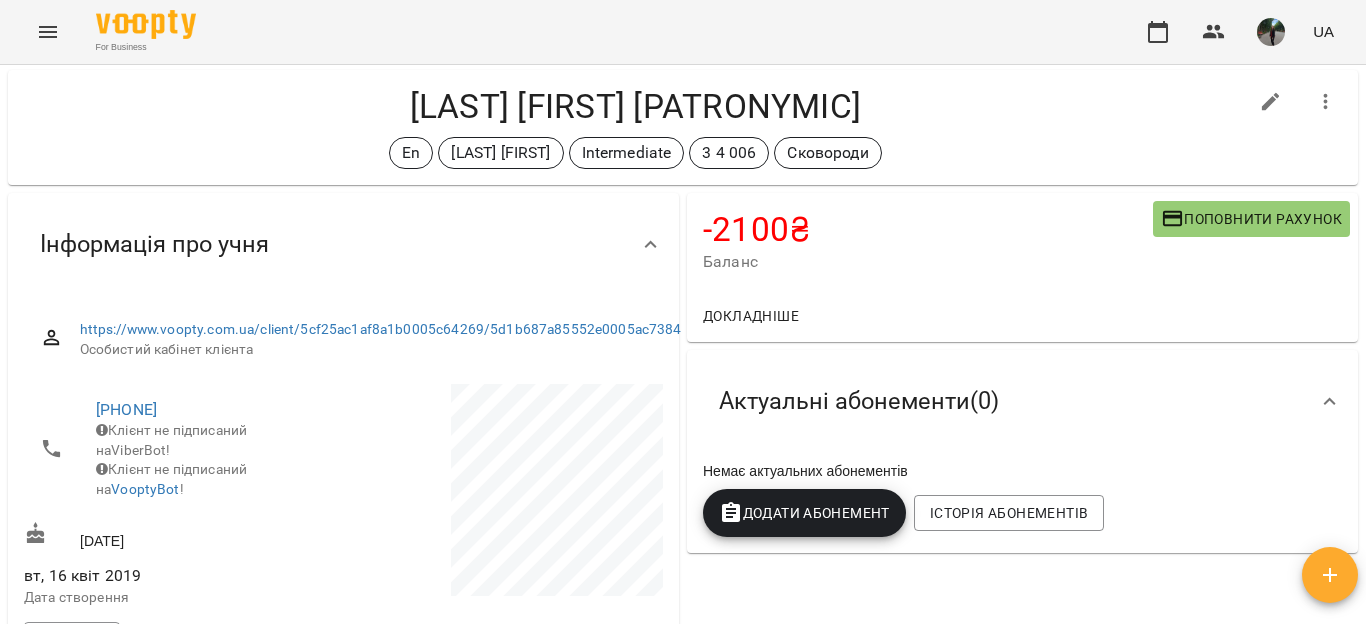 scroll, scrollTop: 31, scrollLeft: 0, axis: vertical 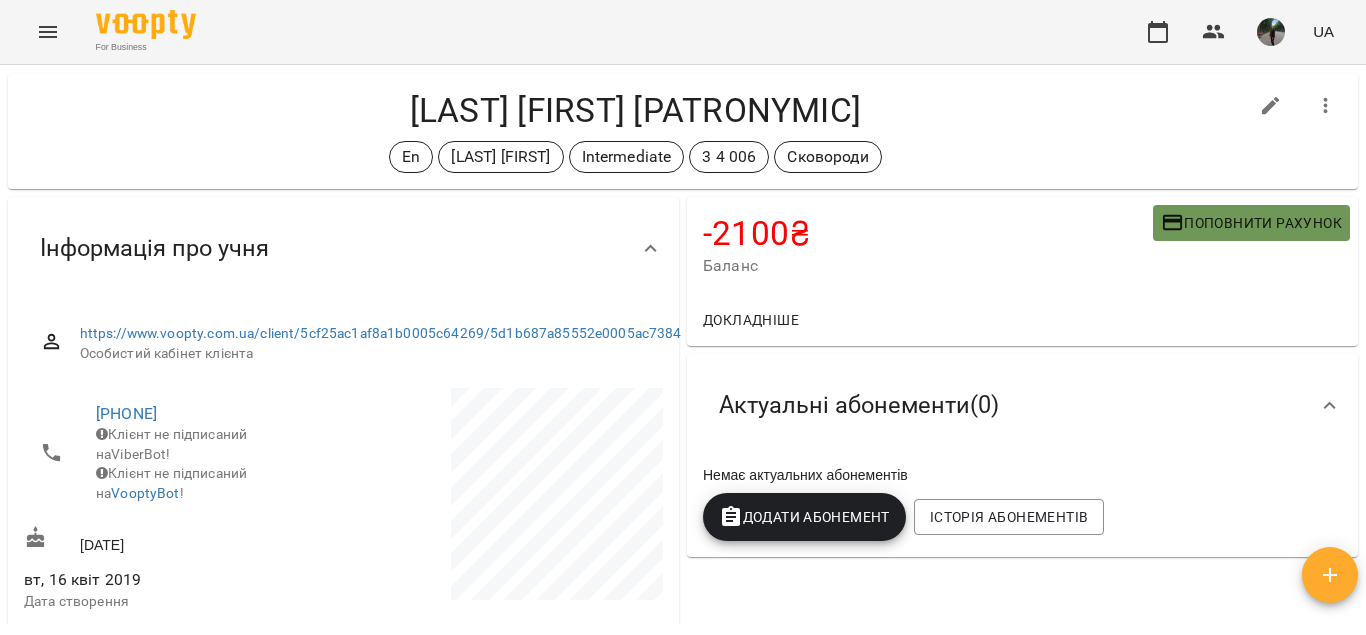 click on "Поповнити рахунок" at bounding box center [1251, 223] 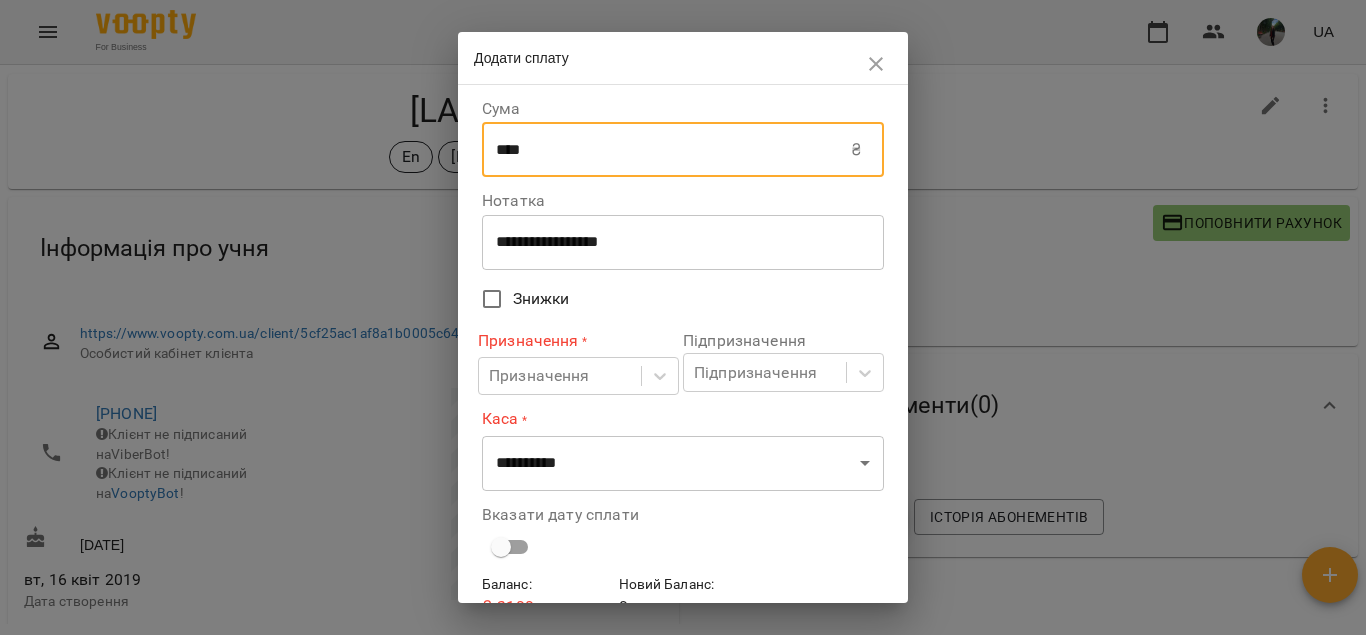 click on "****" at bounding box center [666, 150] 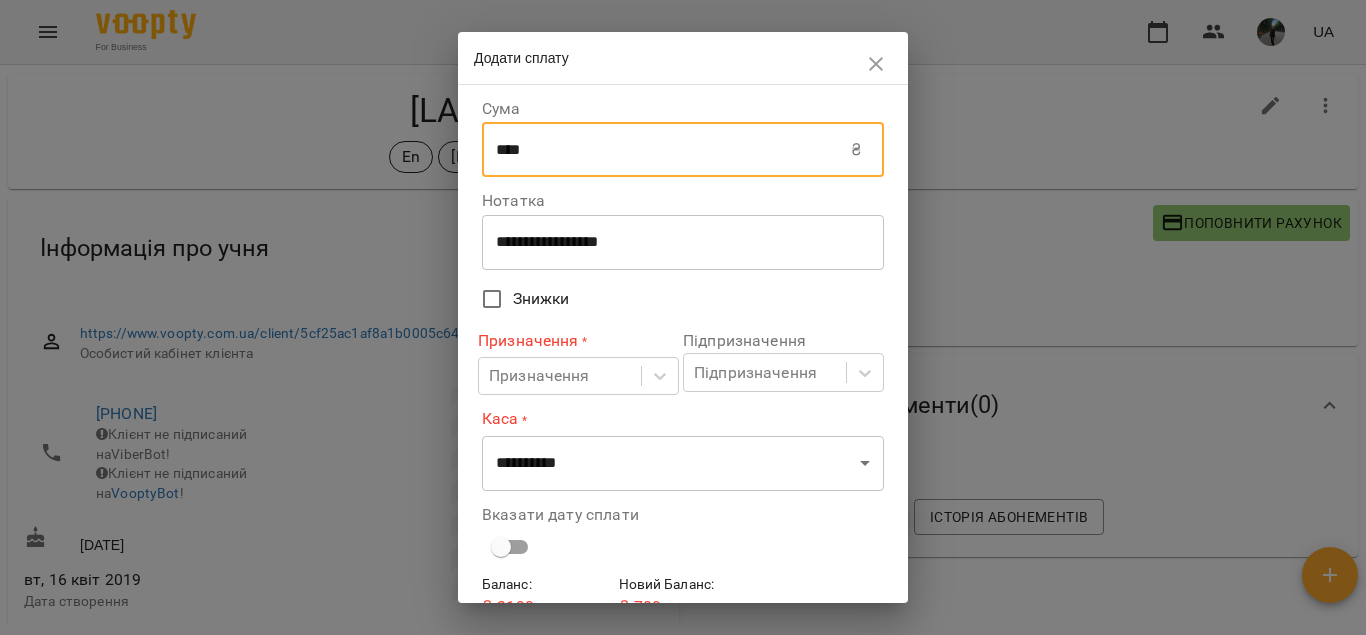 type on "****" 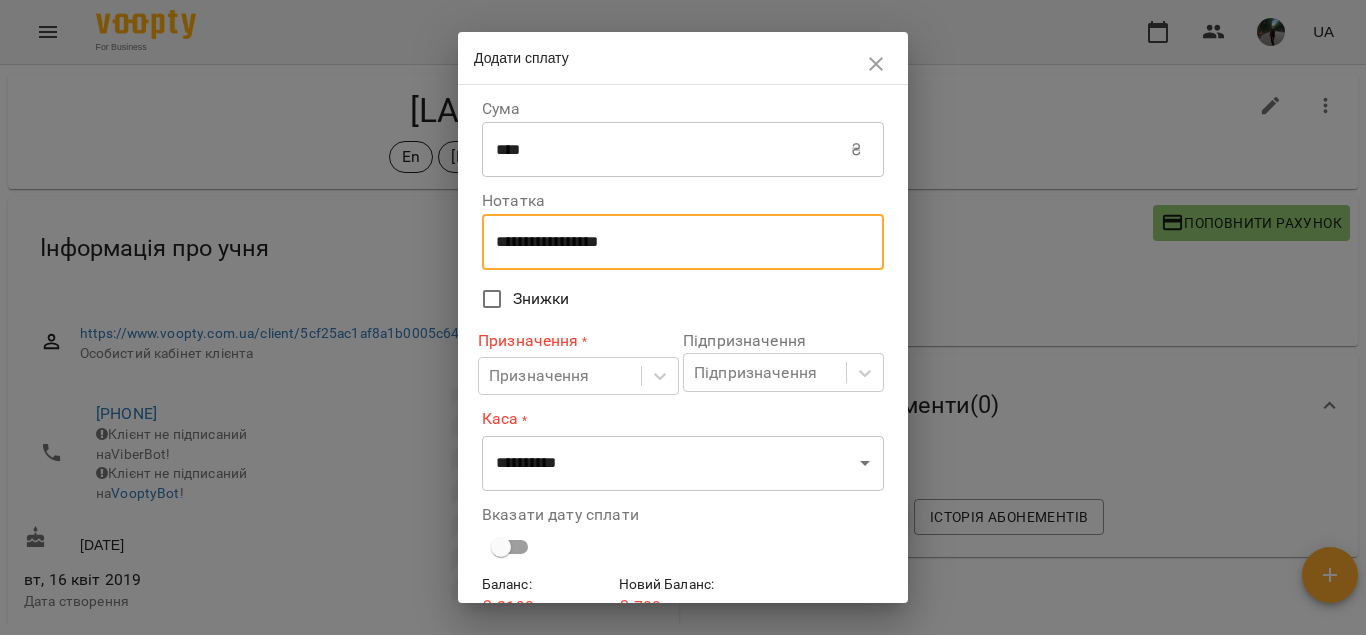 click on "**********" at bounding box center (675, 242) 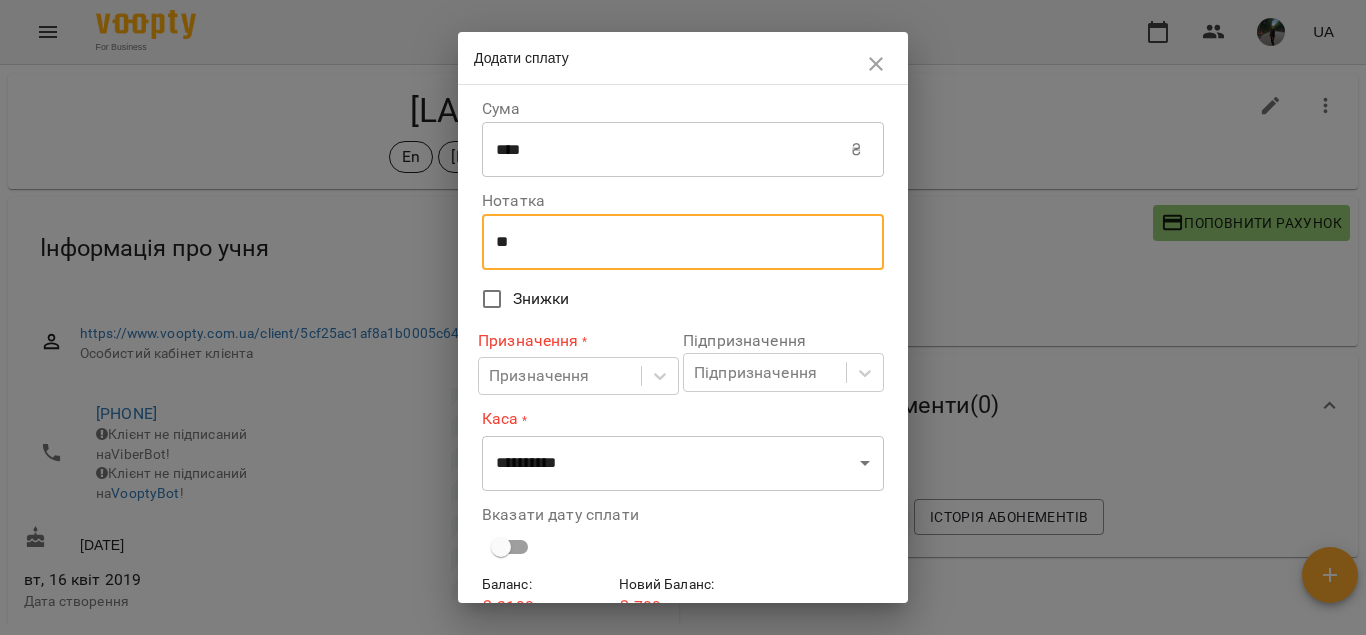 type on "*" 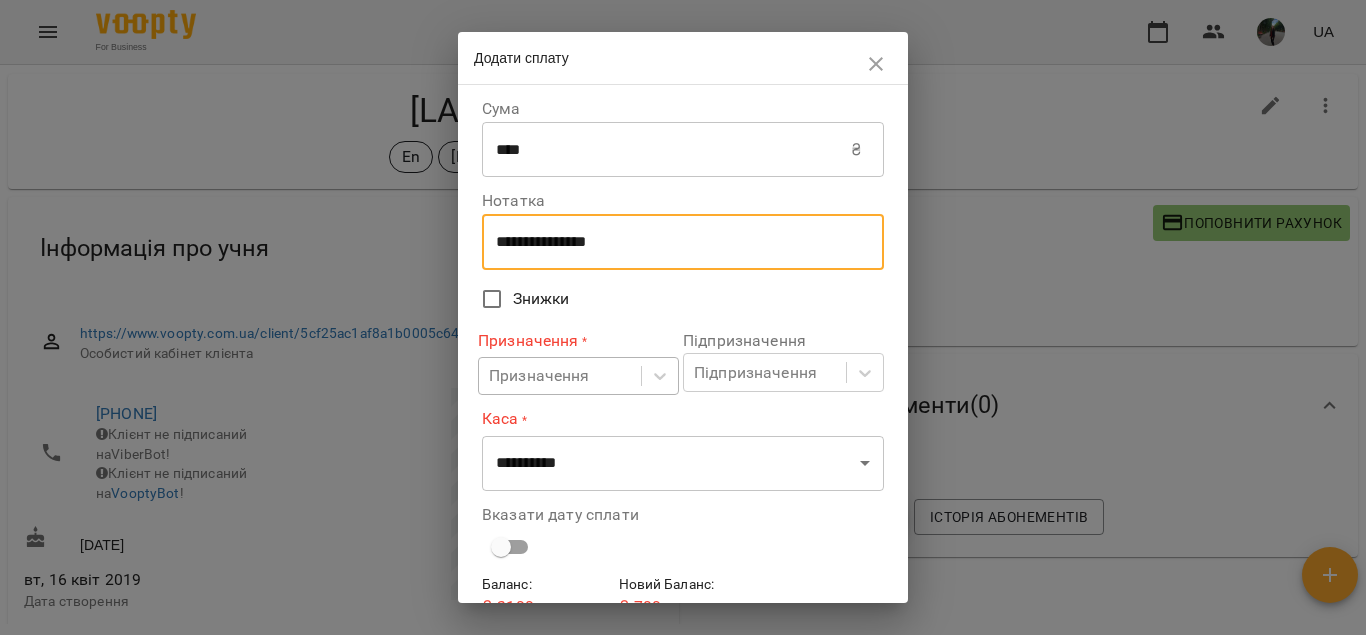 type on "**********" 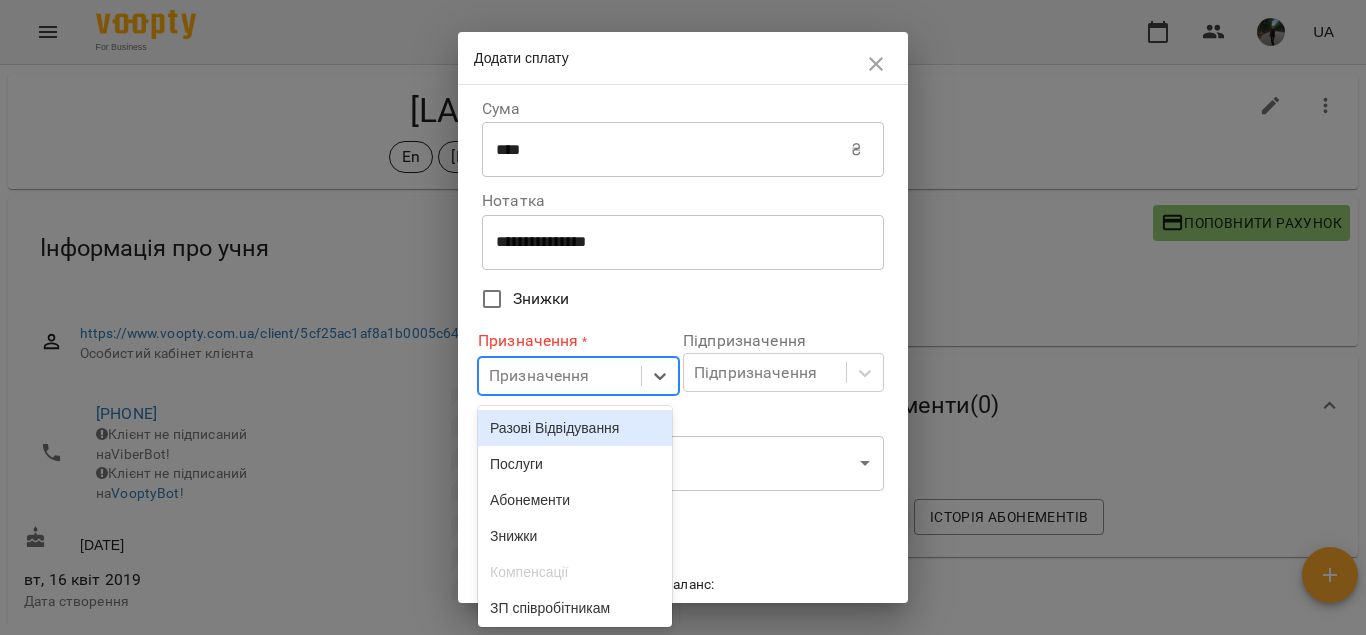 click on "Призначення" at bounding box center (539, 376) 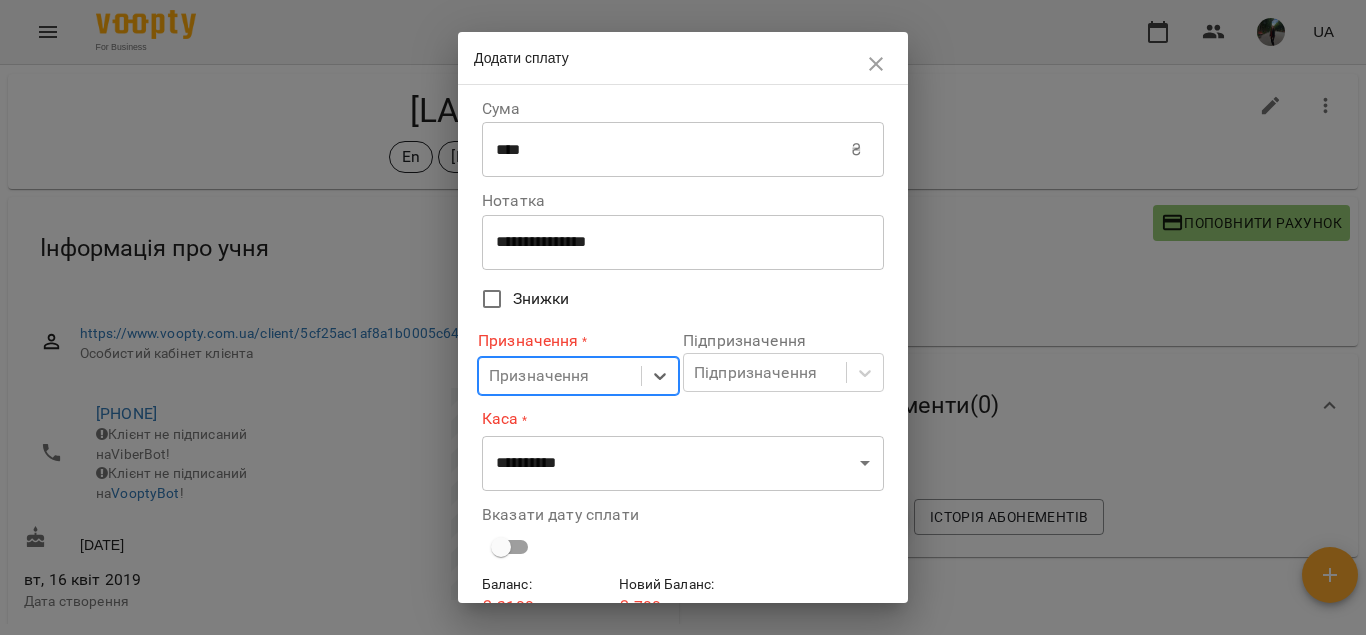 click on "Призначення" at bounding box center [539, 376] 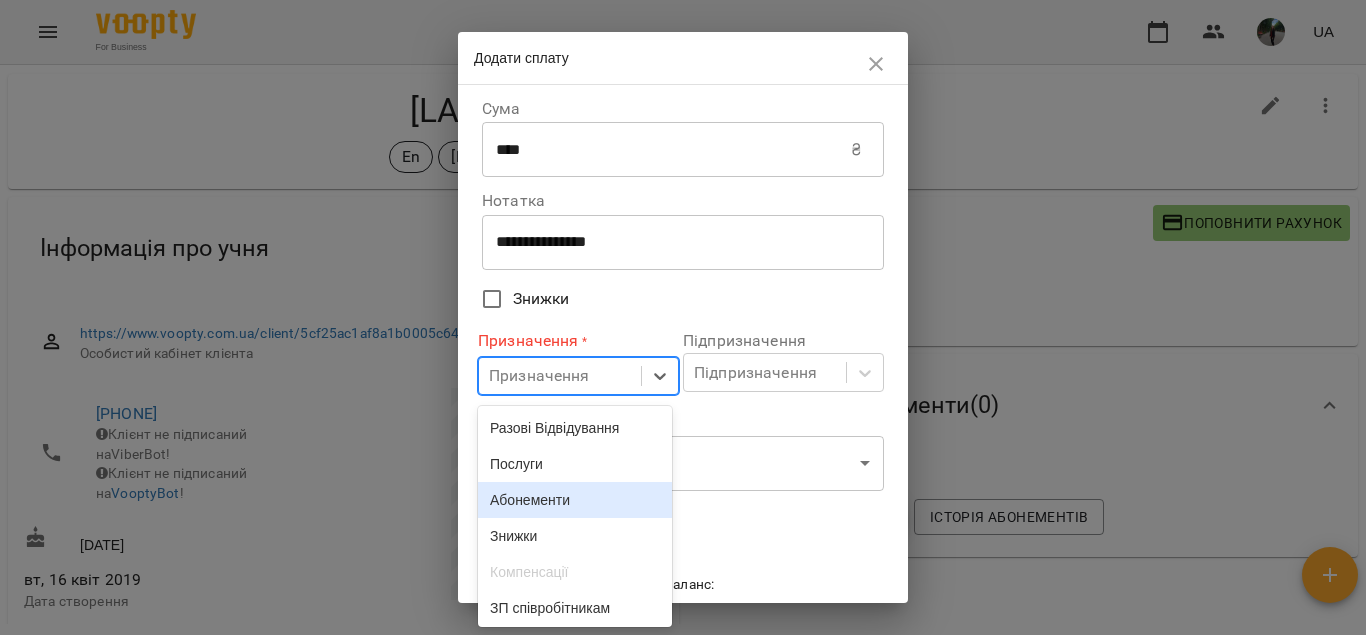 click on "Абонементи" at bounding box center [575, 500] 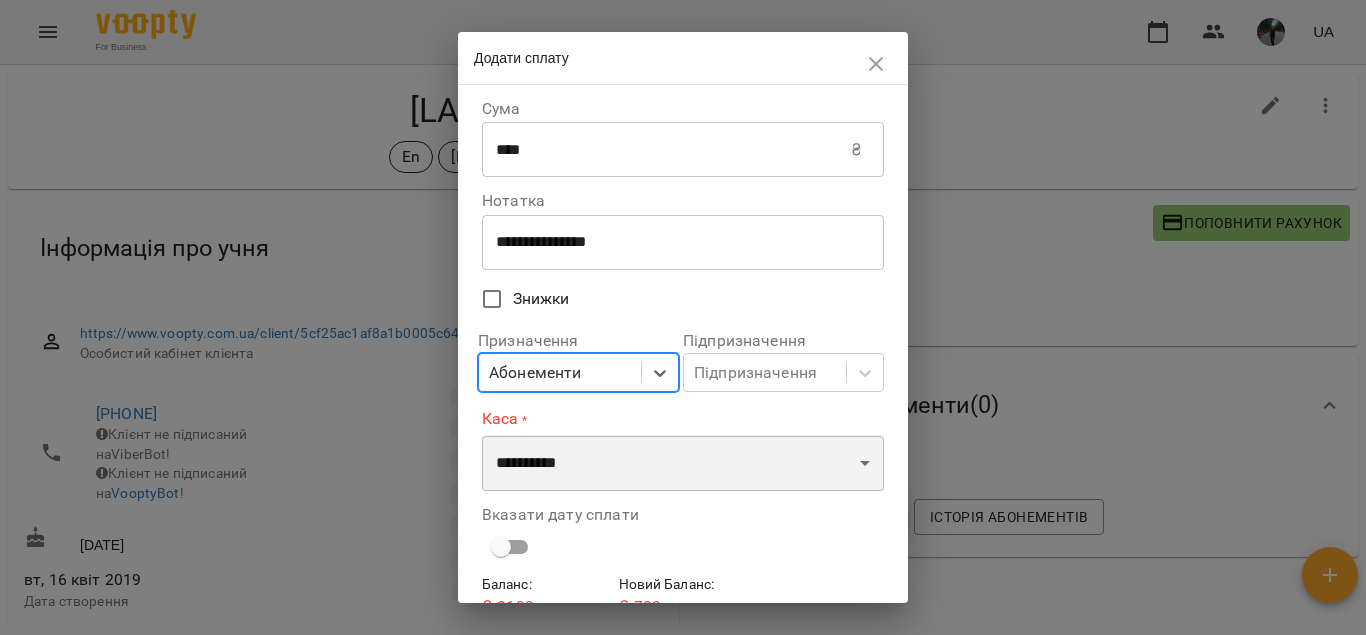 click on "**********" at bounding box center [683, 463] 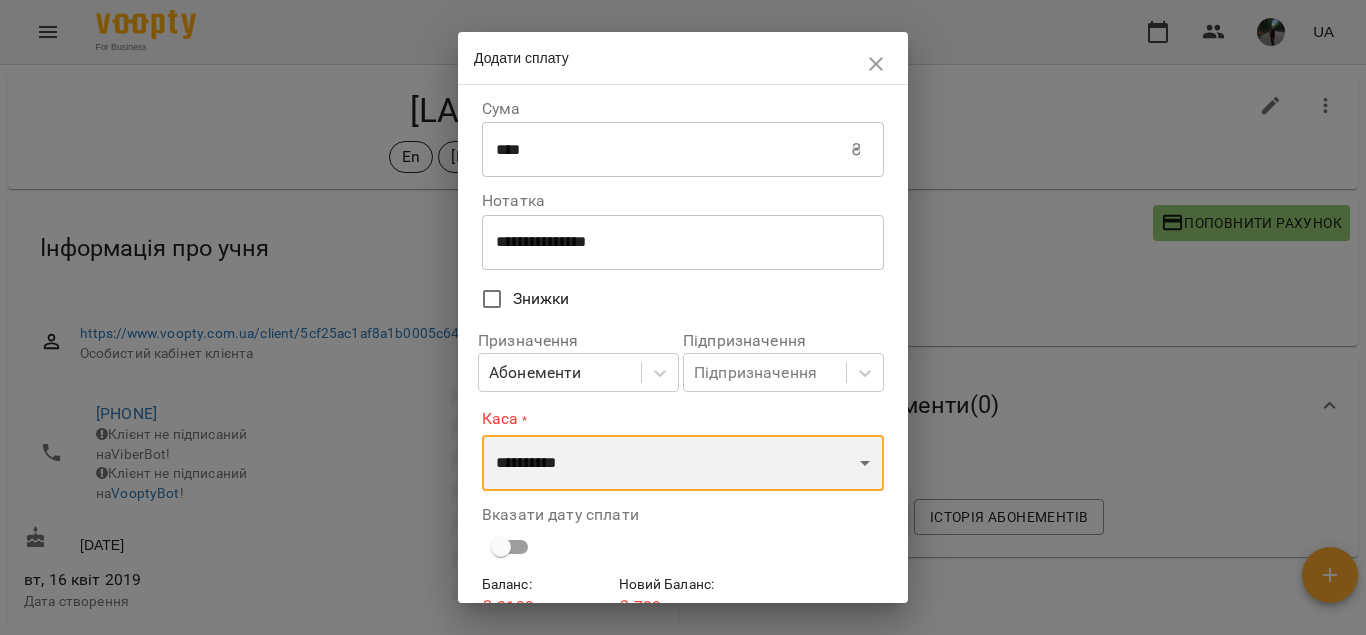 select on "****" 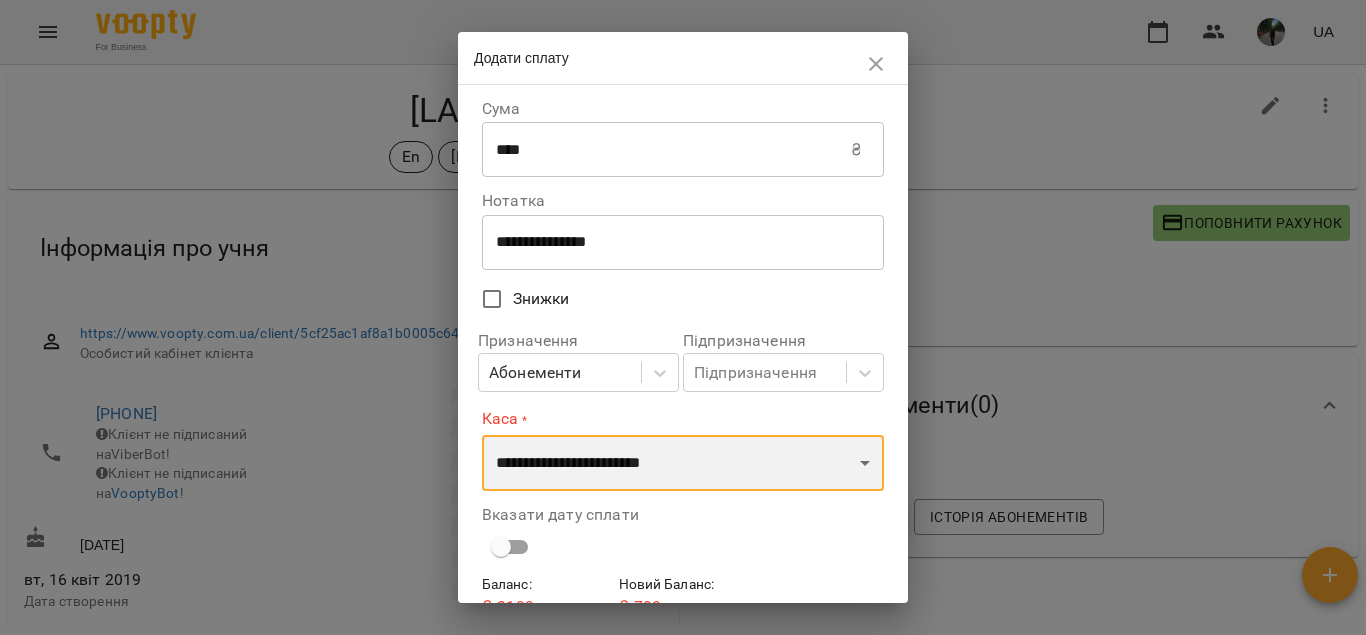 click on "**********" at bounding box center [683, 463] 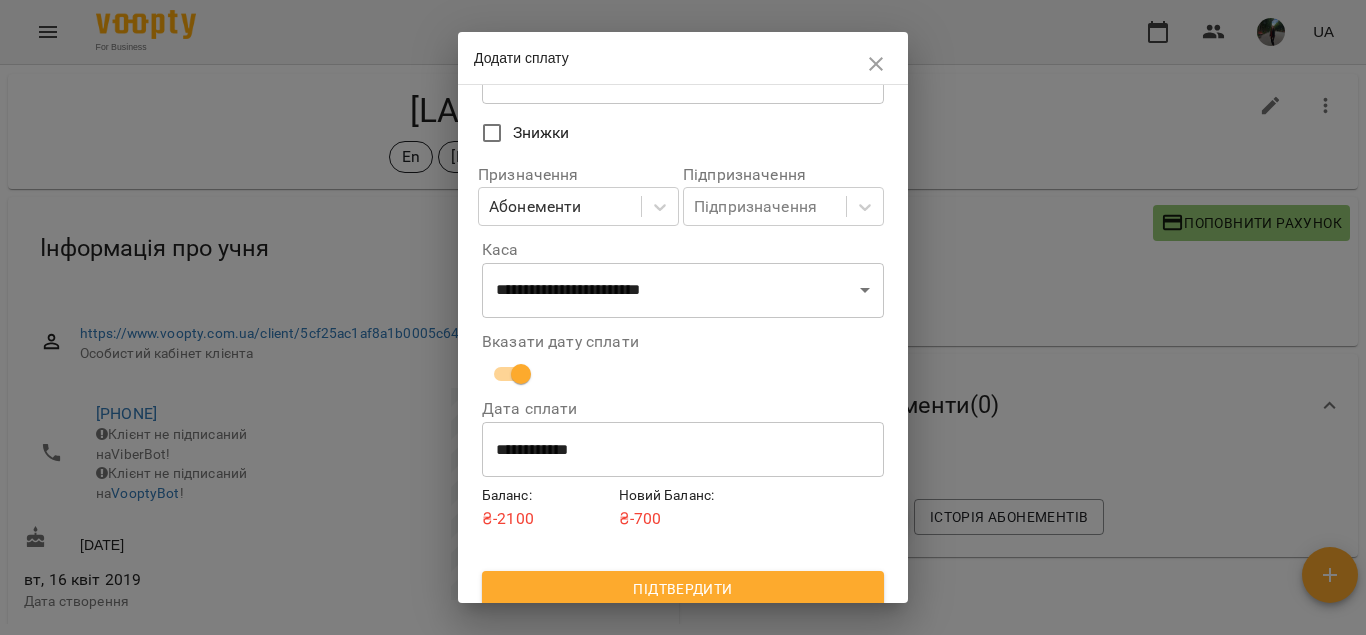 scroll, scrollTop: 180, scrollLeft: 0, axis: vertical 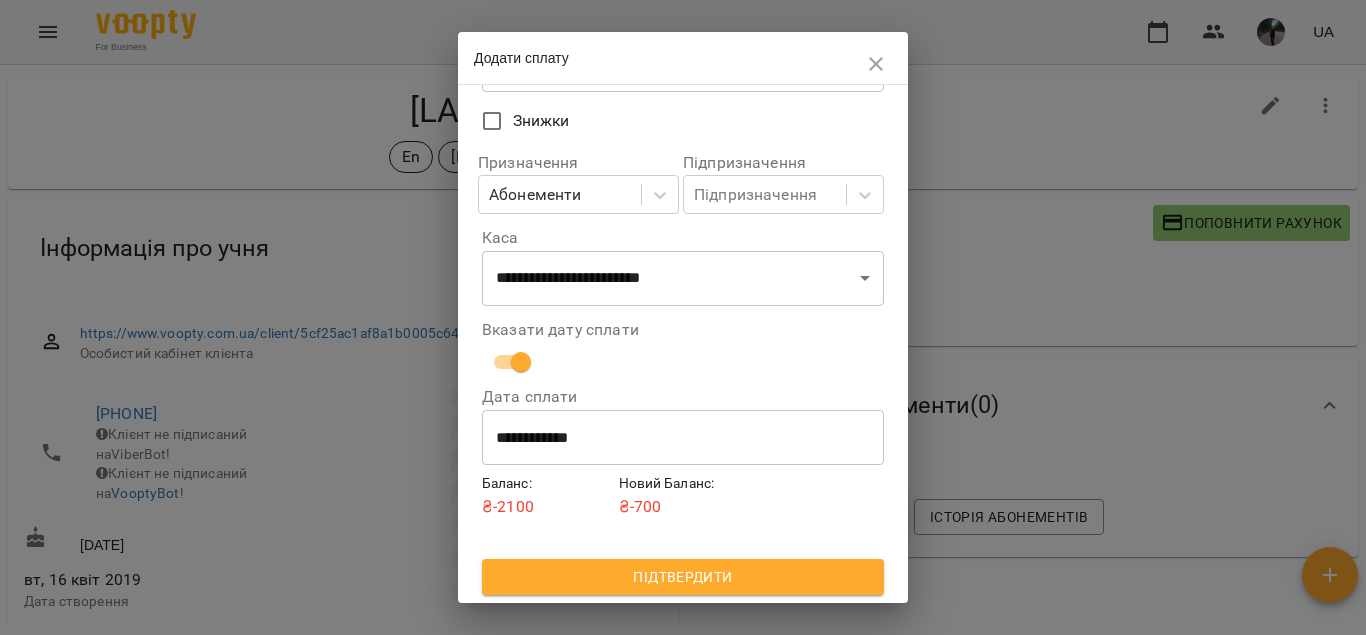 click on "**********" at bounding box center (683, 438) 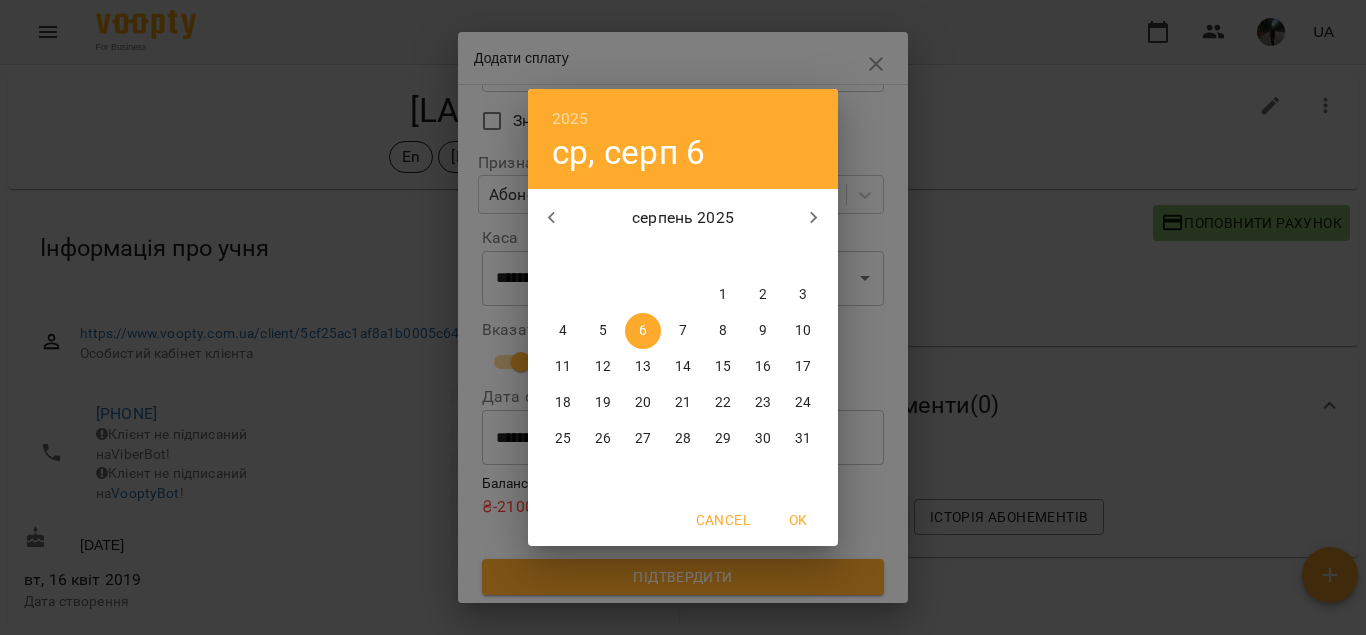 click 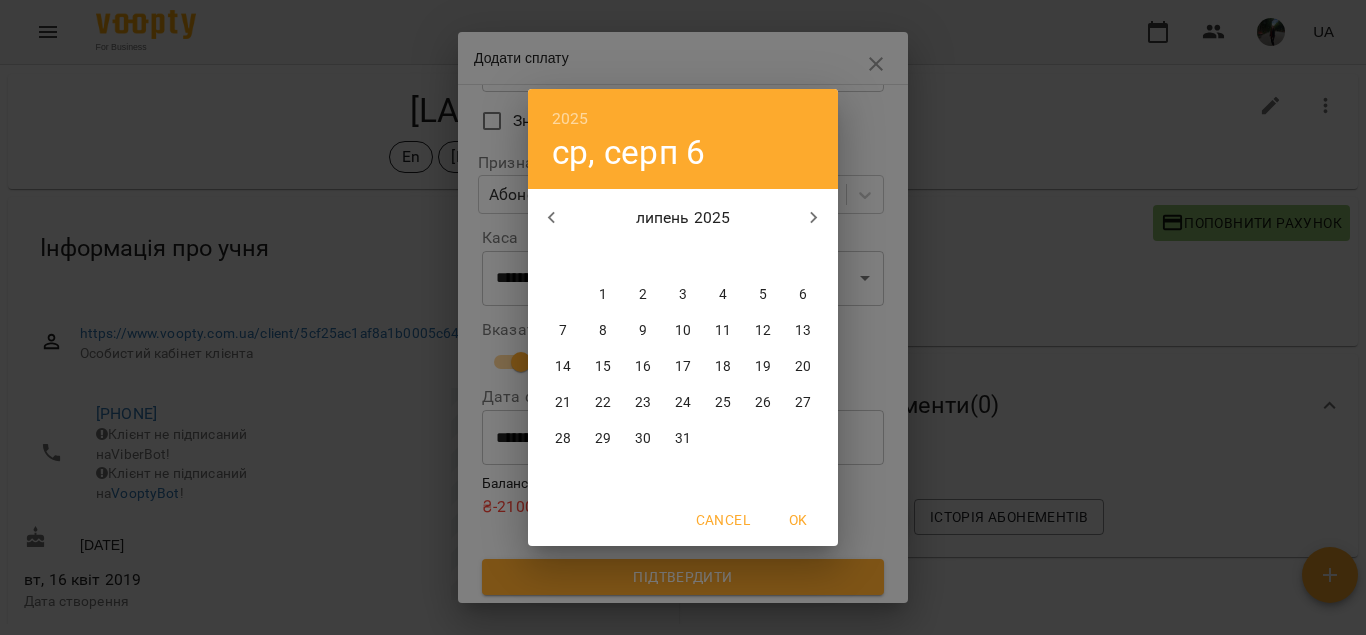 click on "28" at bounding box center (563, 439) 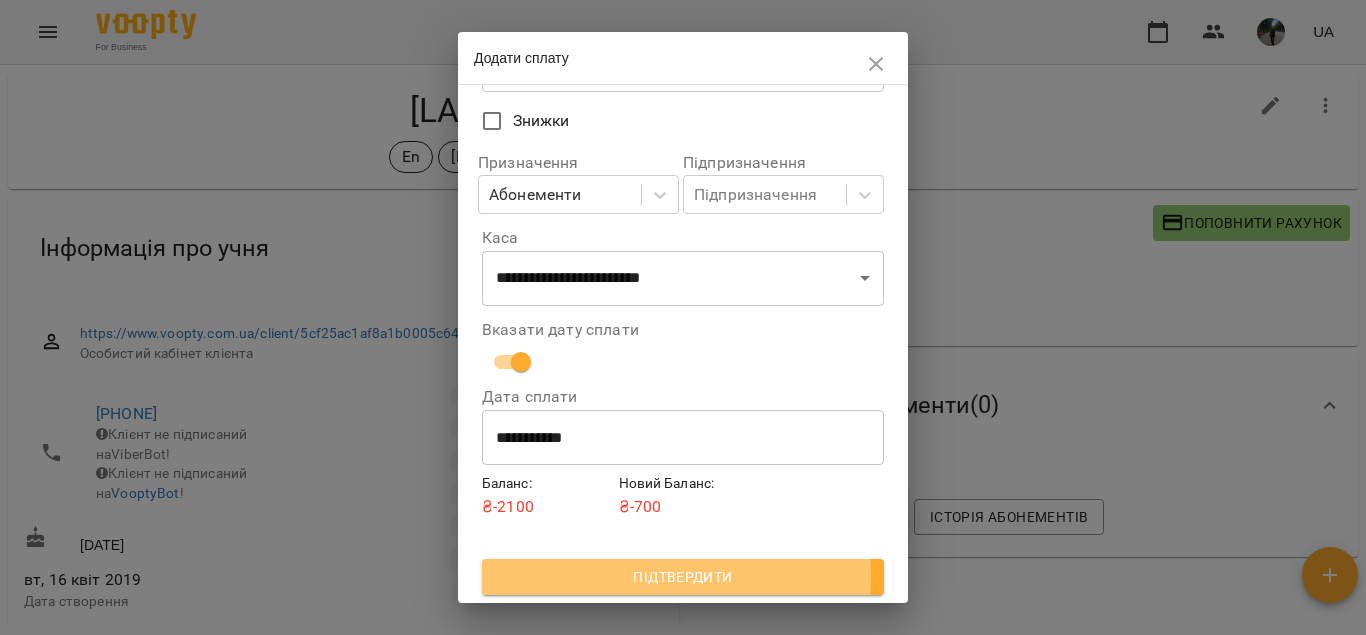 click on "Підтвердити" at bounding box center [683, 577] 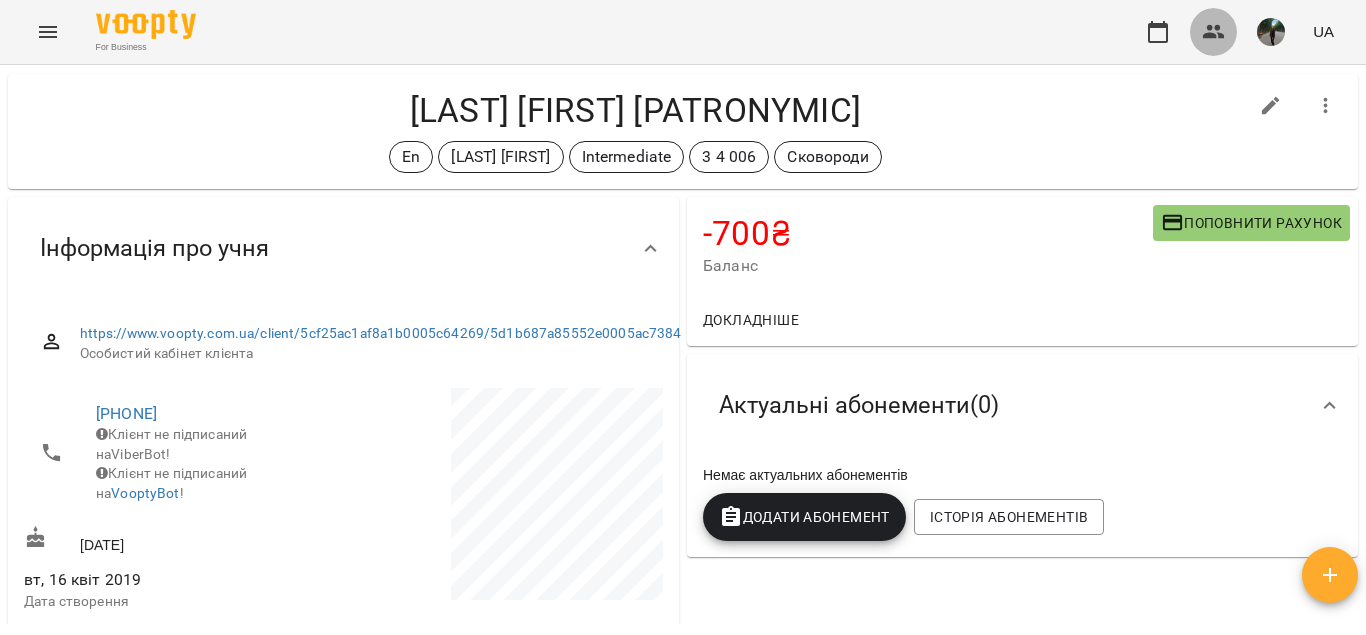 click 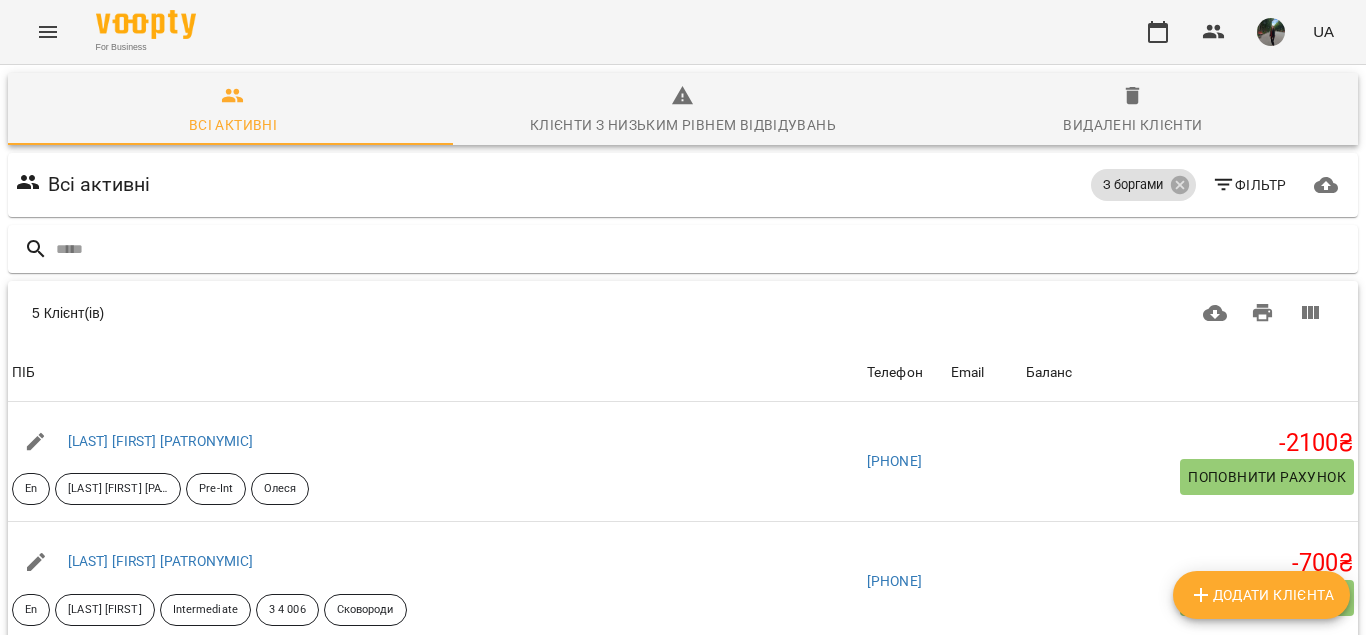 click on "Всі активні Клієнти з низьким рівнем відвідувань Видалені клієнти   Всі активні З боргами Фільтр 5   Клієнт(ів) 5   Клієнт(ів) ПІБ Телефон Email Баланс ПІБ Амінов Сергій Олександрович En Аминов Сергей Александрович Pre-Int Олеся Телефон +380993694841 Email Баланс -2100 ₴ Поповнити рахунок ПІБ Бура Ірина Миколаївна En Бурая Ирина Николаевна Intermediate 3 4 006 Сковороди Телефон +380639390339 Email Баланс -700 ₴ Поповнити рахунок ПІБ Виборний Тимофій Артемович En Pre-starters Виборний Тимофій Артемович Олеся Телефон Email Баланс -1400 ₴ Поповнити рахунок ПІБ Гайтанджій Дар'я Олегівна En Ket Отакара 2 3 011 Email En" at bounding box center (683, 555) 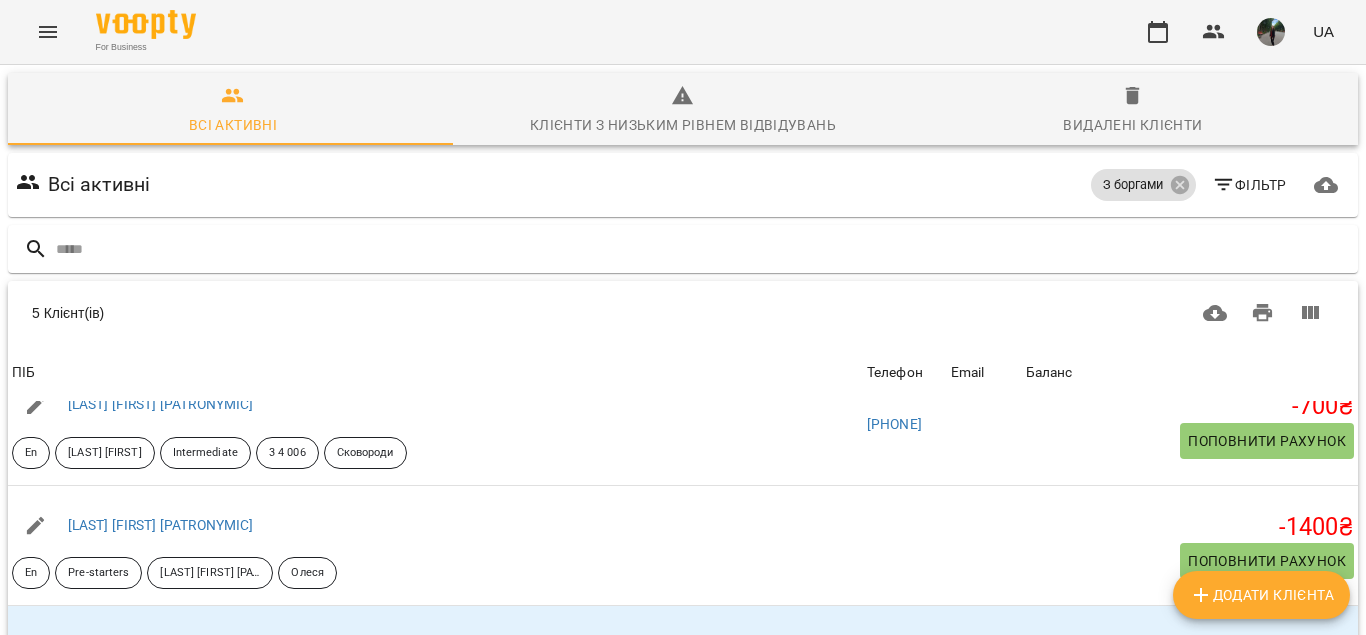 scroll, scrollTop: 160, scrollLeft: 0, axis: vertical 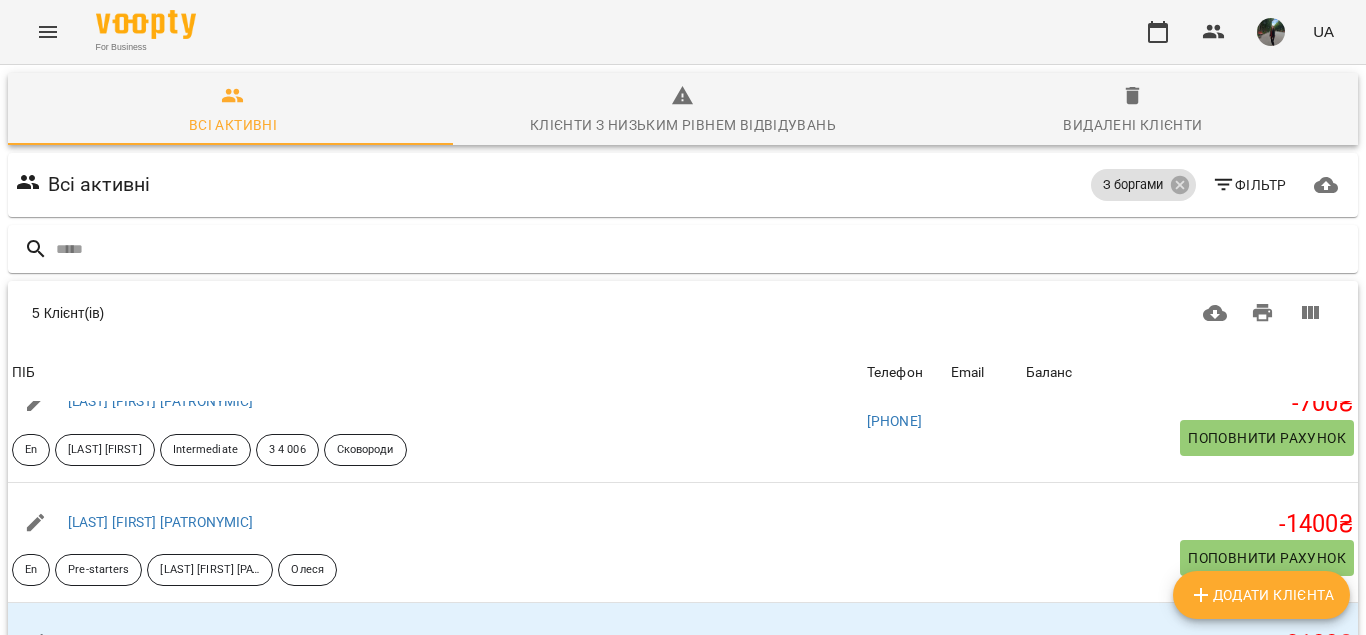 click on "[LAST] [FIRST] [PATRONYMIC]" at bounding box center [161, 763] 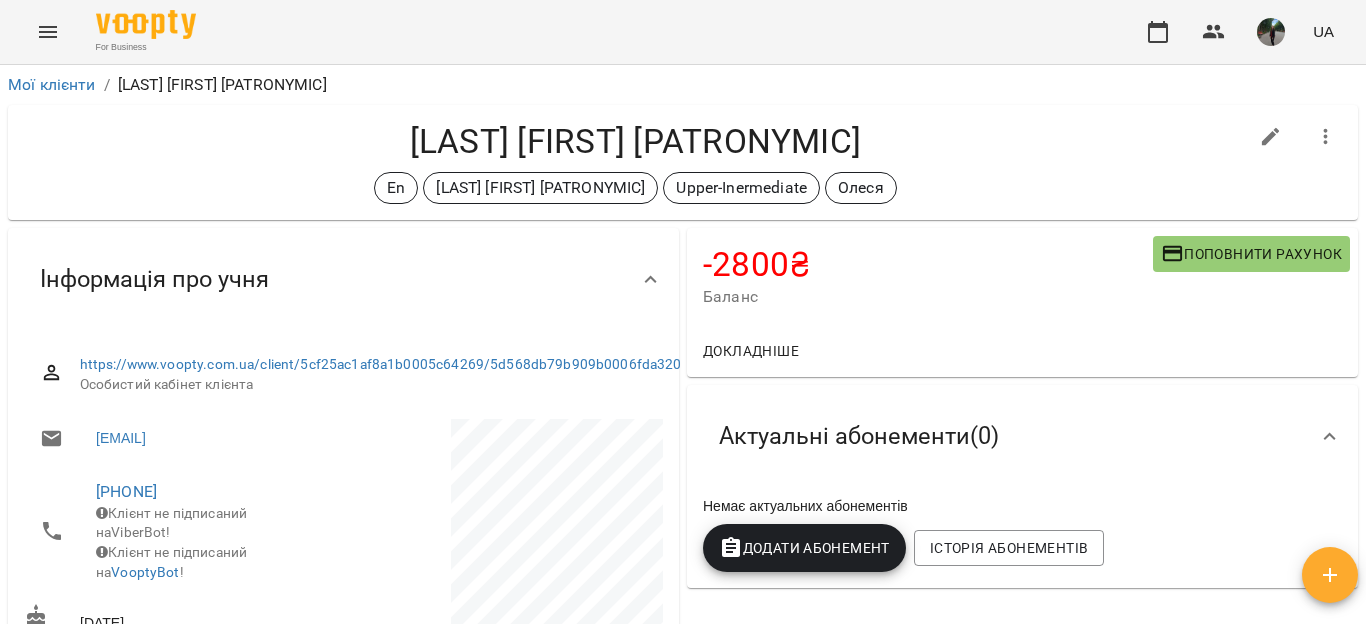 click on "-2800 ₴ Баланс Поповнити рахунок Докладніше -66720   ₴ Разові Відвідування 149490 ₴   Без призначення -10980 ₴   MANUAL_PRICE 8640 ₴   Ind Adult 0 ₴   Группа взрослые английский (Стандарт) 0 ₴   Sp Clubs Adults -213870 ₴   Ind Teens, Adult 37690   ₴ Абонементи 38390 ₴   Без призначення -700 ₴   450 ₴   Знижки Группа взрослые английский (Стандарт) 450   ₴ Знижки 450 ₴   Группа взрослые английский (Стандарт) 26230   ₴ Оплата за индив. занятия 26230 ₴   Взрослые индив. занятия" at bounding box center [1022, 302] 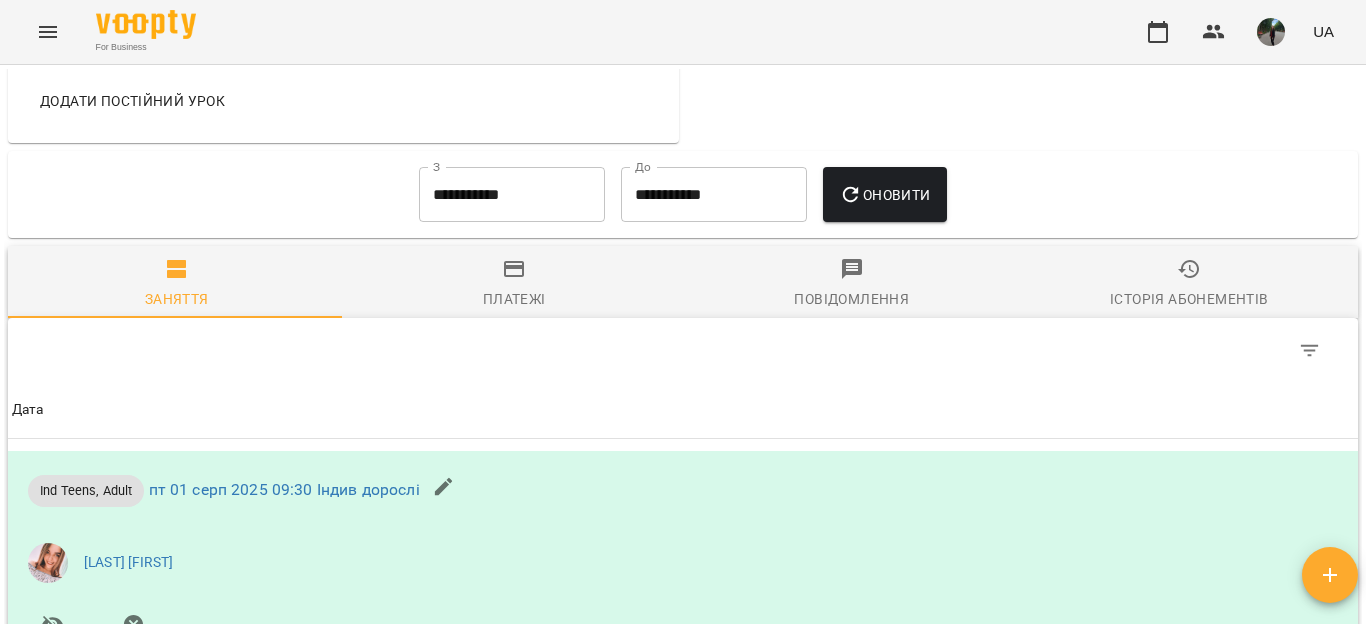 scroll, scrollTop: 1200, scrollLeft: 0, axis: vertical 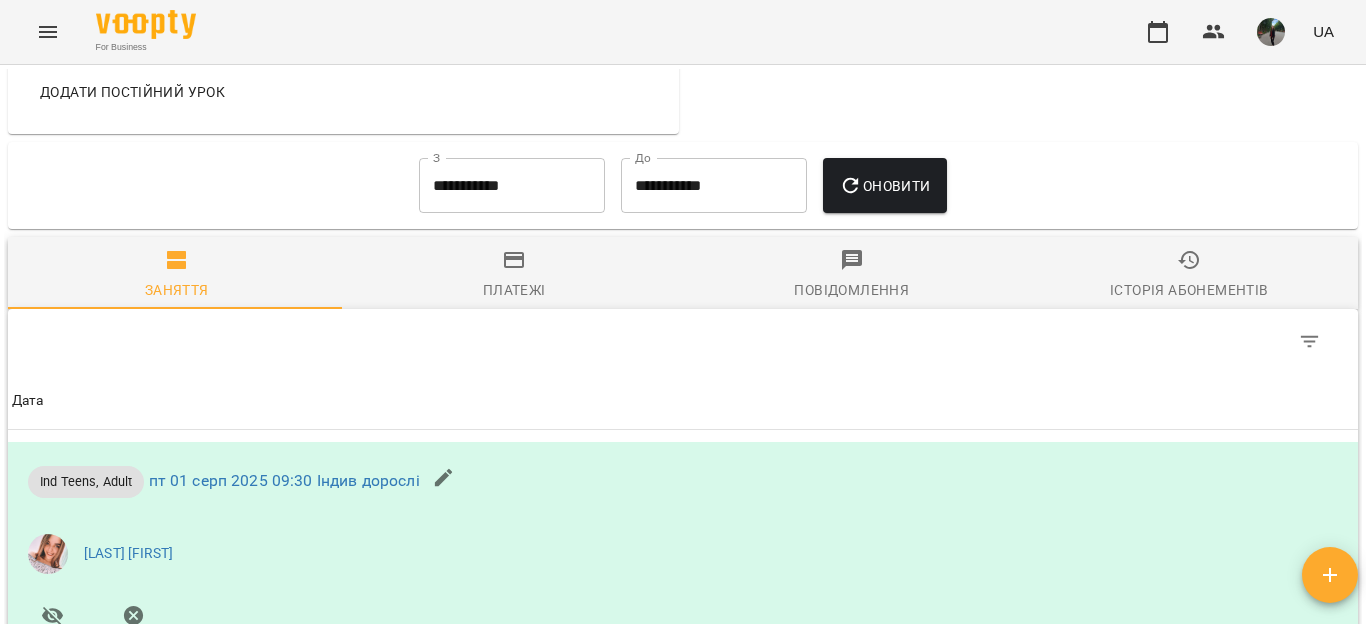 click on "**********" at bounding box center [512, 186] 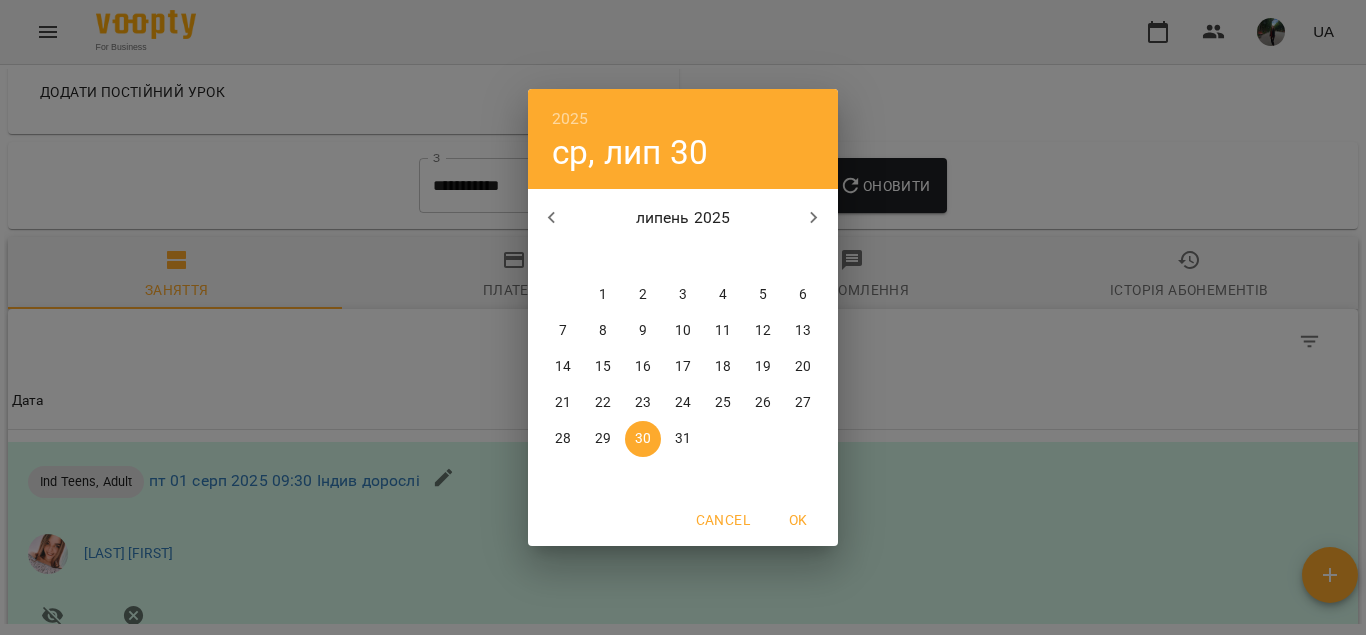 click on "21" at bounding box center (563, 403) 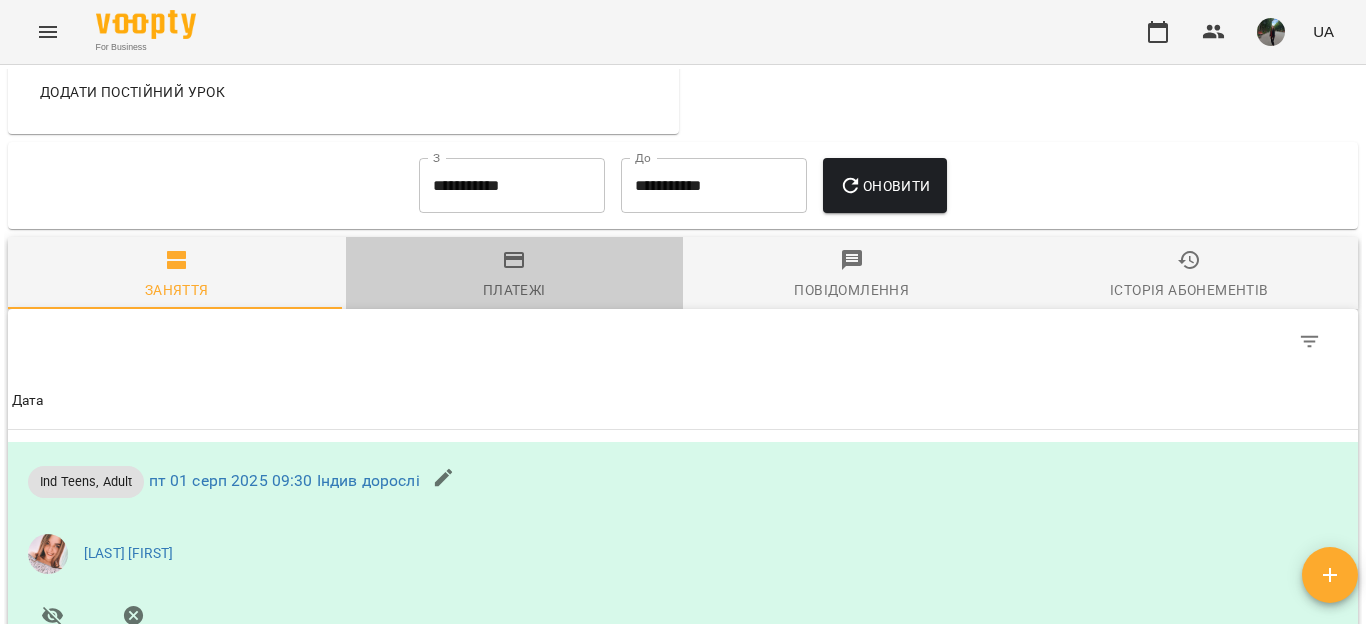 click on "Платежі" at bounding box center (514, 290) 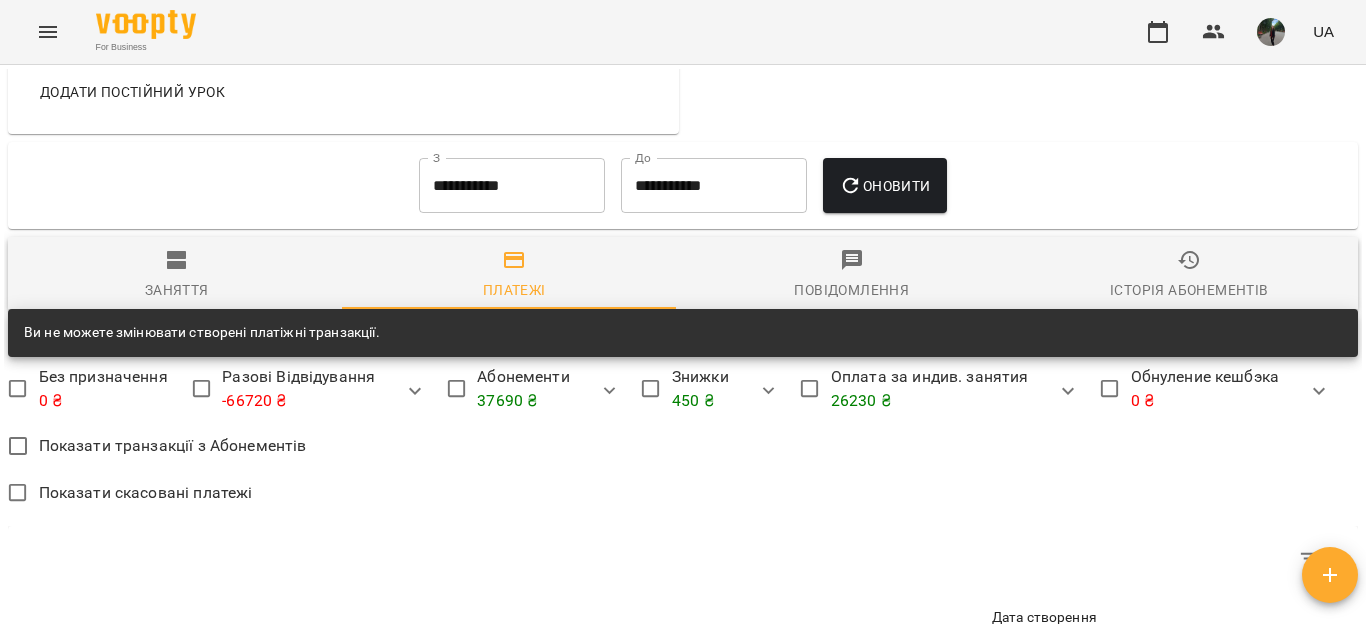 click on "Заняття Платежі Повідомлення Історія абонементів Ви не можете змінювати створені платіжні транзакції. Без призначення 0   ₴ Разові Відвідування -66720   ₴ Абонементи 37690   ₴ Знижки 450   ₴ Оплата за индив. занятия 26230   ₴ Обнуление кешбэка 0   ₴ Показати транзакції з Абонементів Показати скасовані платежі Призначення Нотатка Дата платіжки Дата створення запису Сума Призначення Разові Відвідування Ind Teens, Adult Сервісна Транзакція ID:  687ddef44330513d9fae1965 Нотатка пн 21 лип 2025 09:30   Ind adult  Додати підтвердження платежу Дата платіжки 2025-07-21 12:30:00 Дата створення запису Сума -700 ₴" at bounding box center [683, 833] 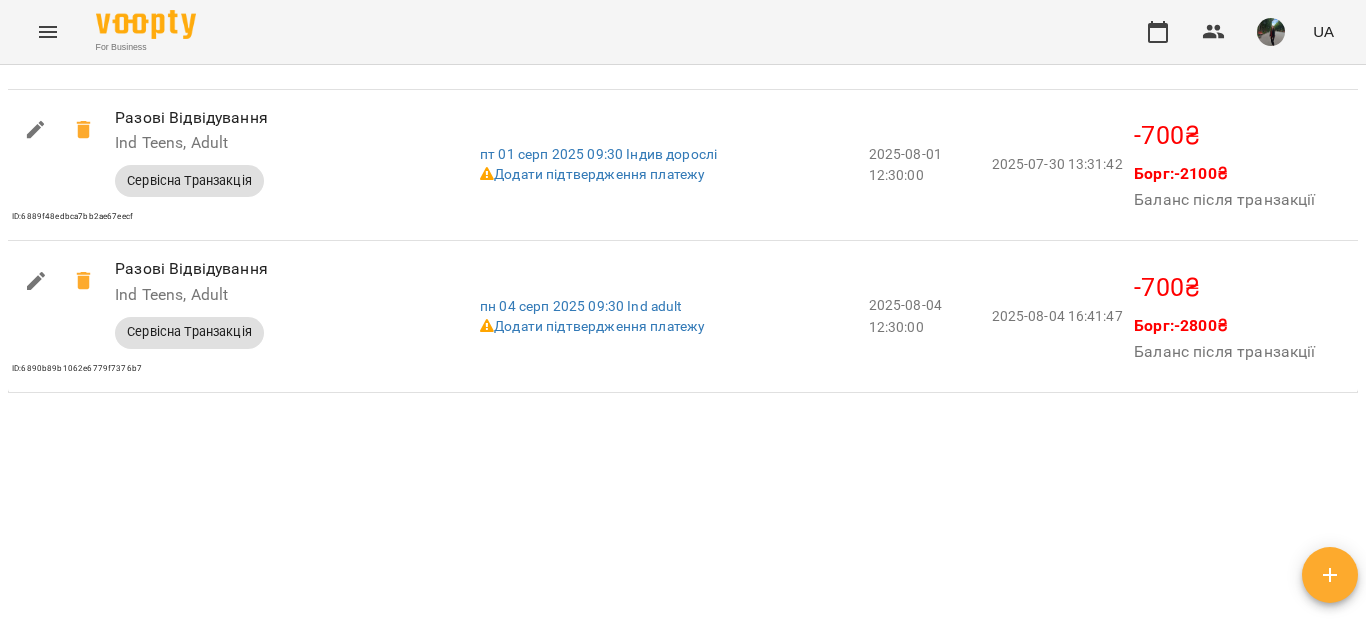 scroll, scrollTop: 2240, scrollLeft: 0, axis: vertical 